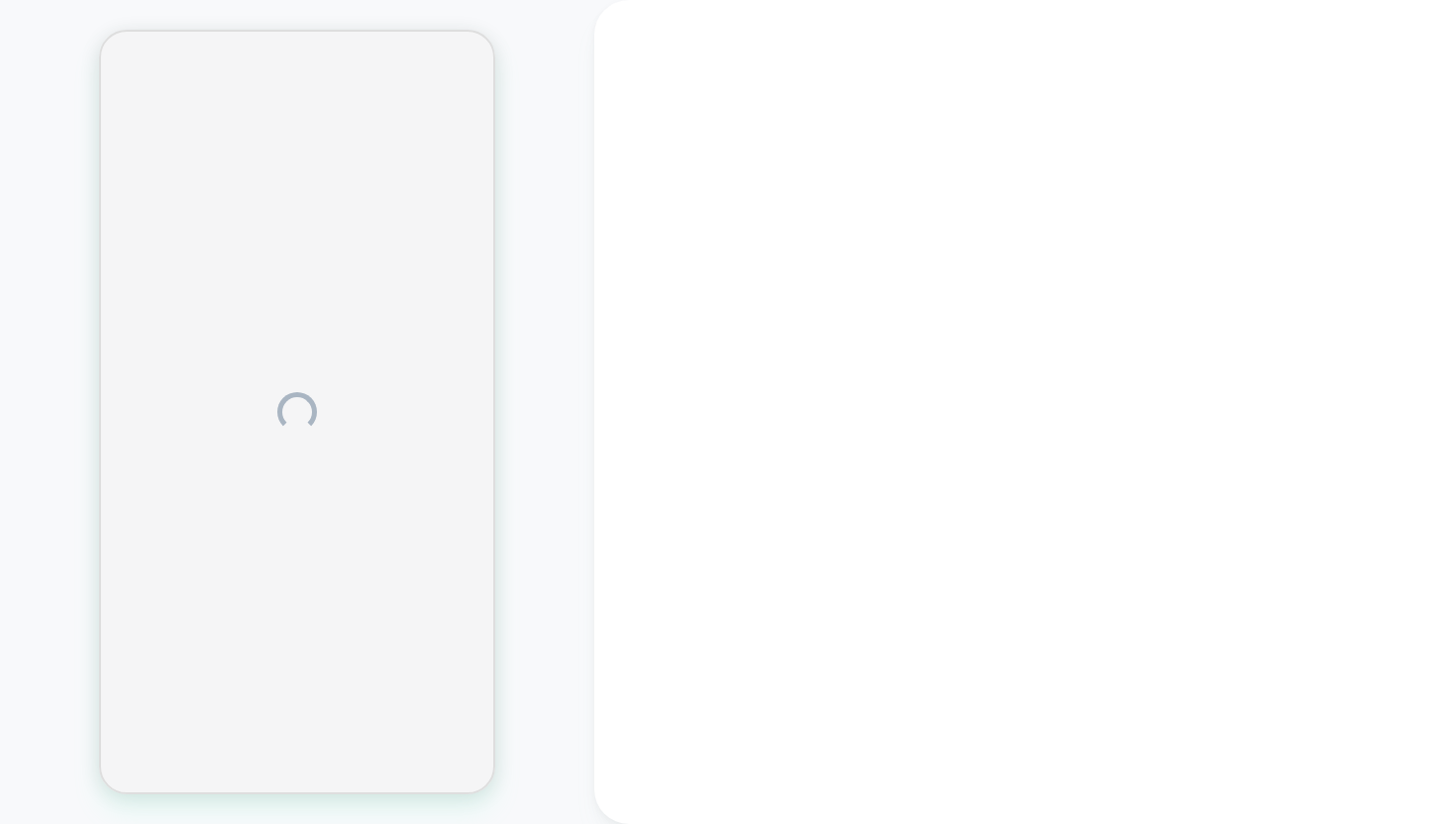 scroll, scrollTop: 0, scrollLeft: 0, axis: both 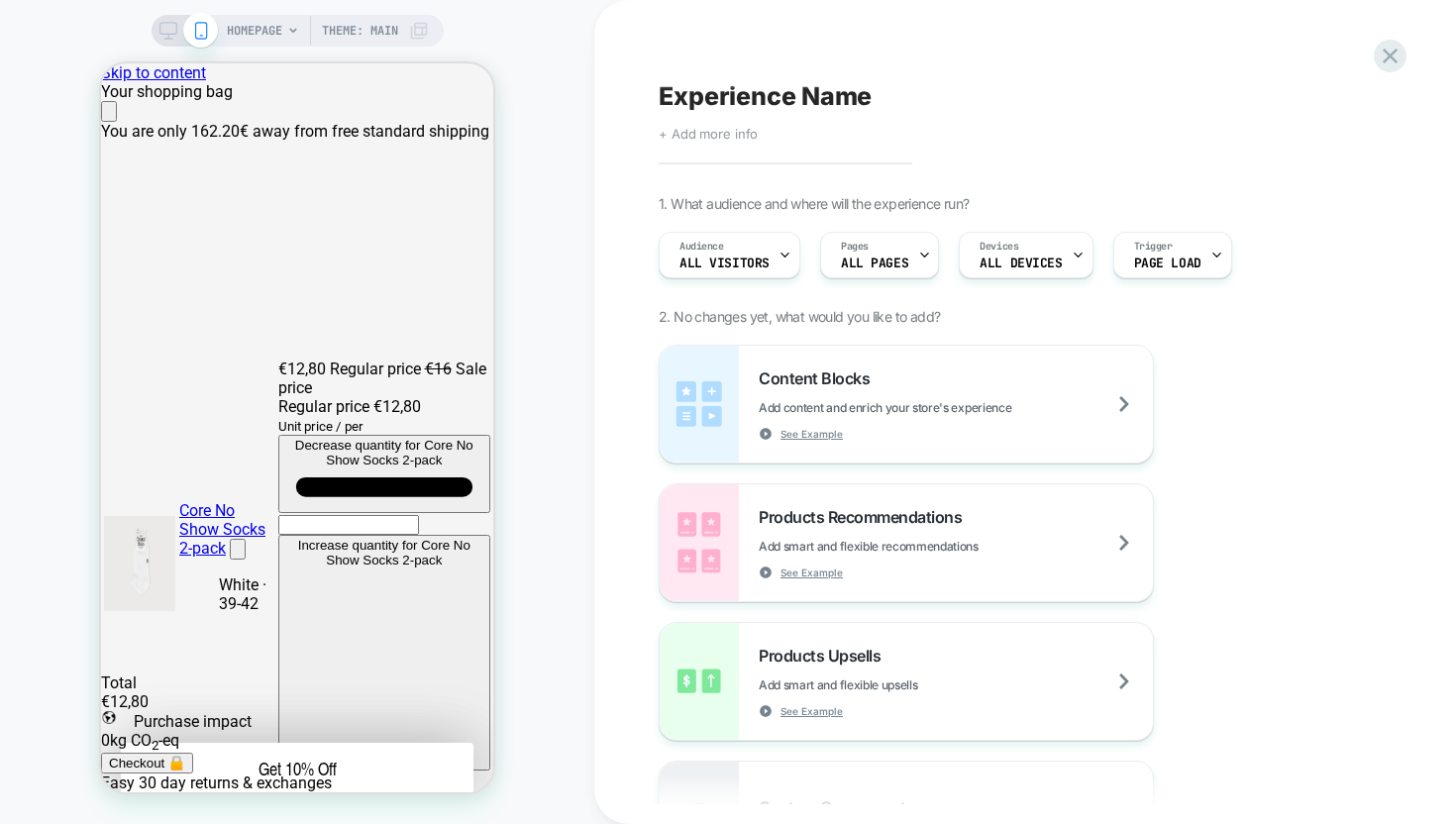 click 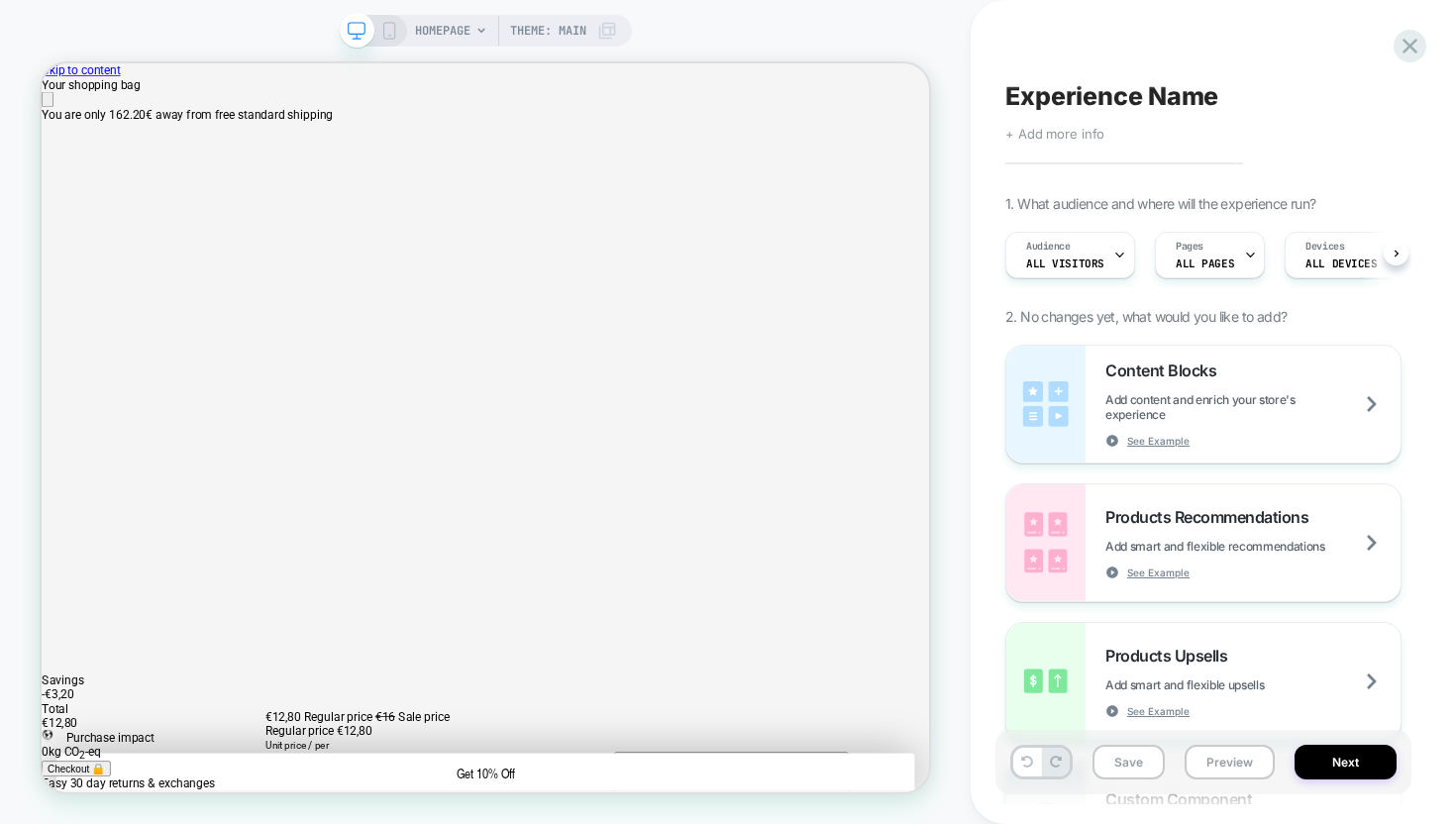 scroll, scrollTop: 0, scrollLeft: 0, axis: both 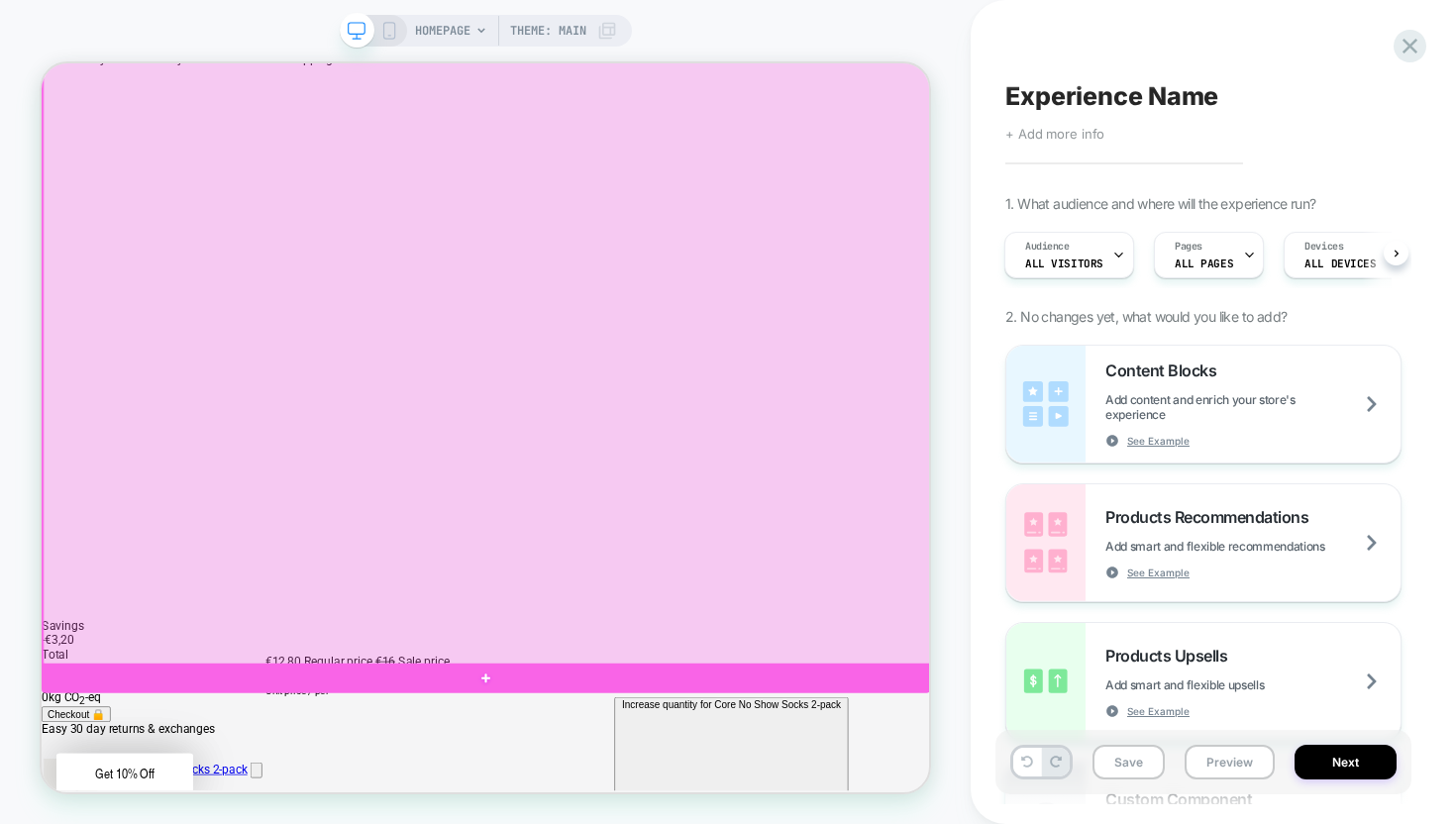 click at bounding box center [636, 429] 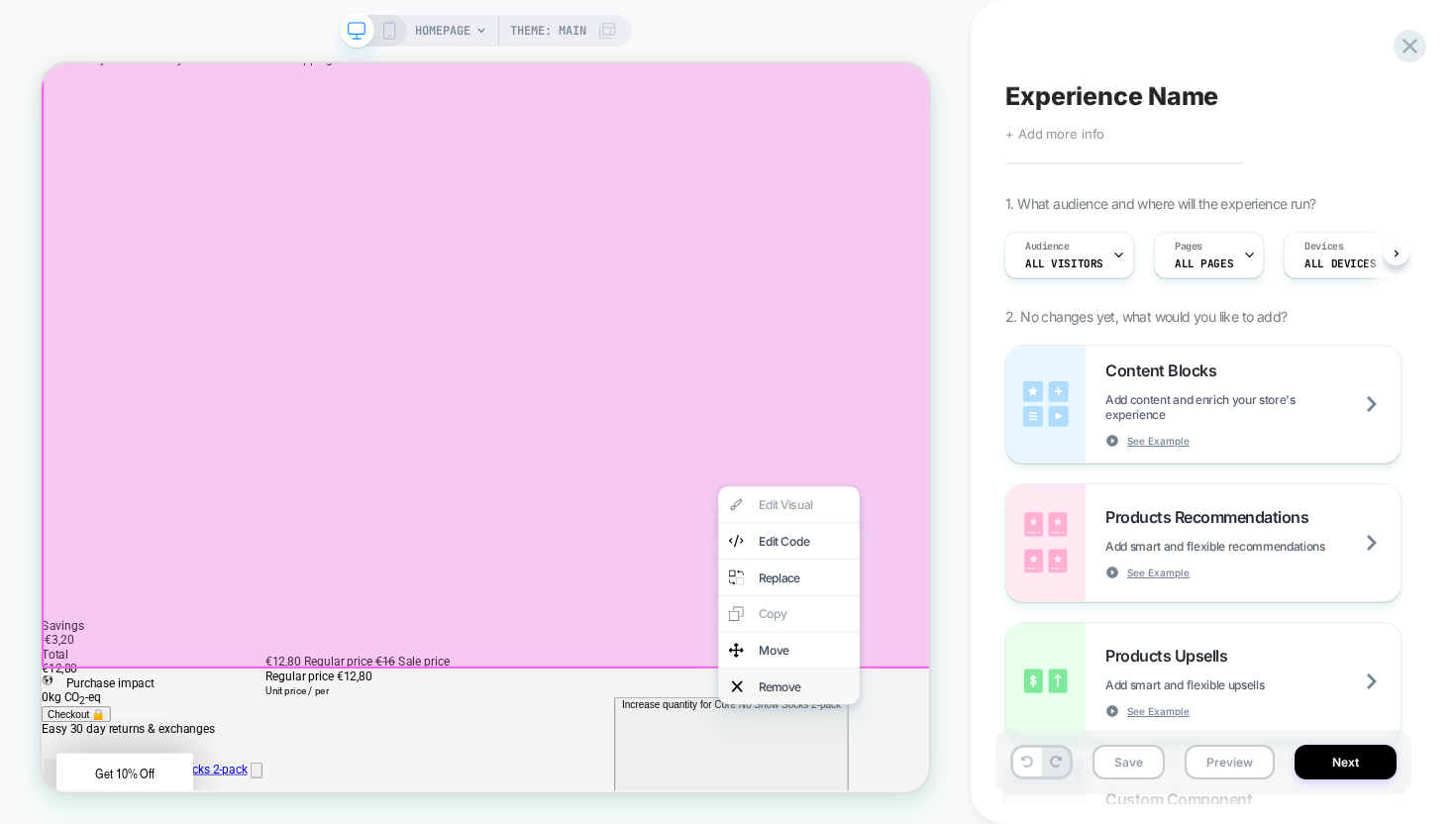 click on "Remove" at bounding box center [1058, 894] 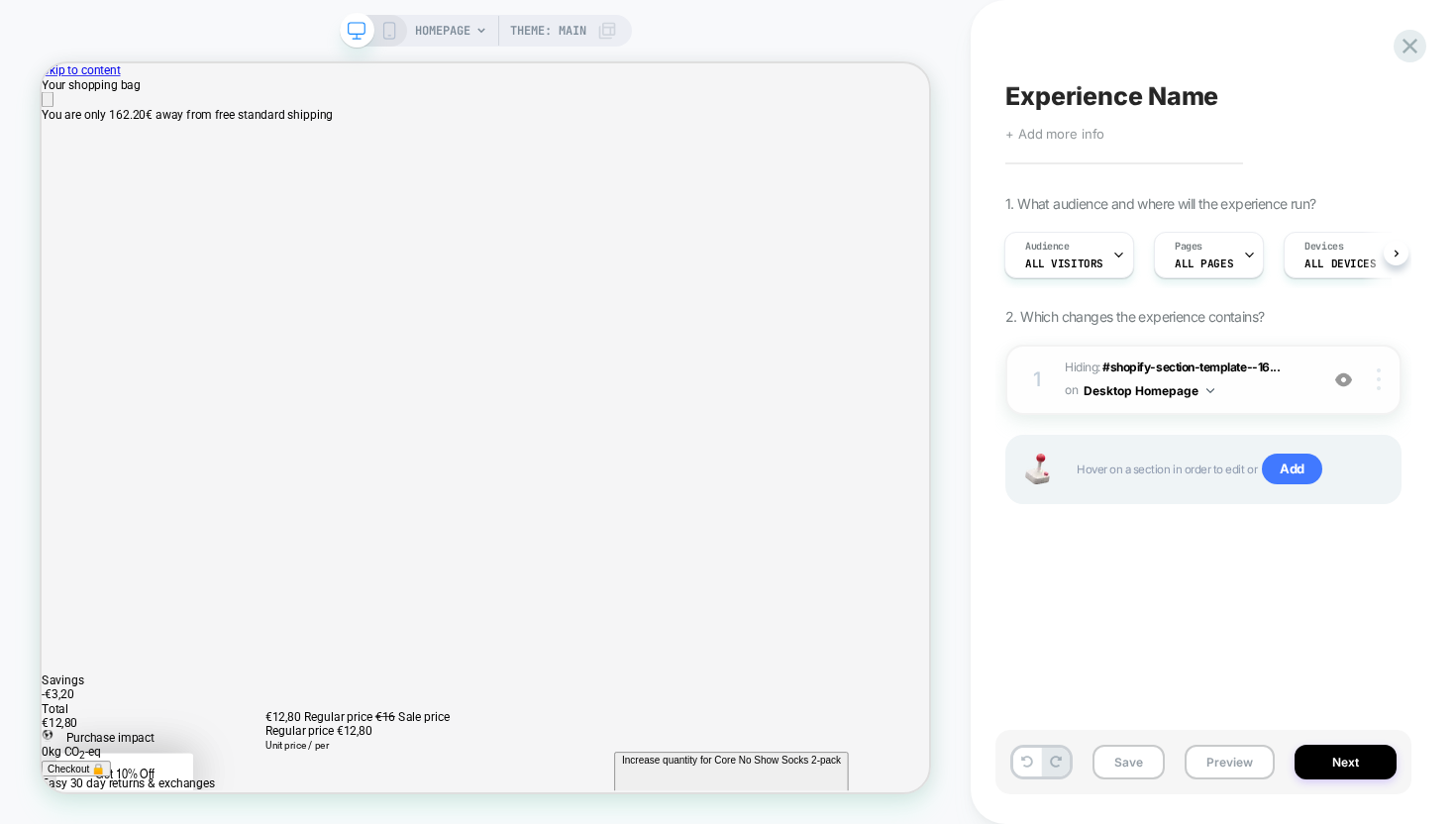 click at bounding box center (1379, 379) 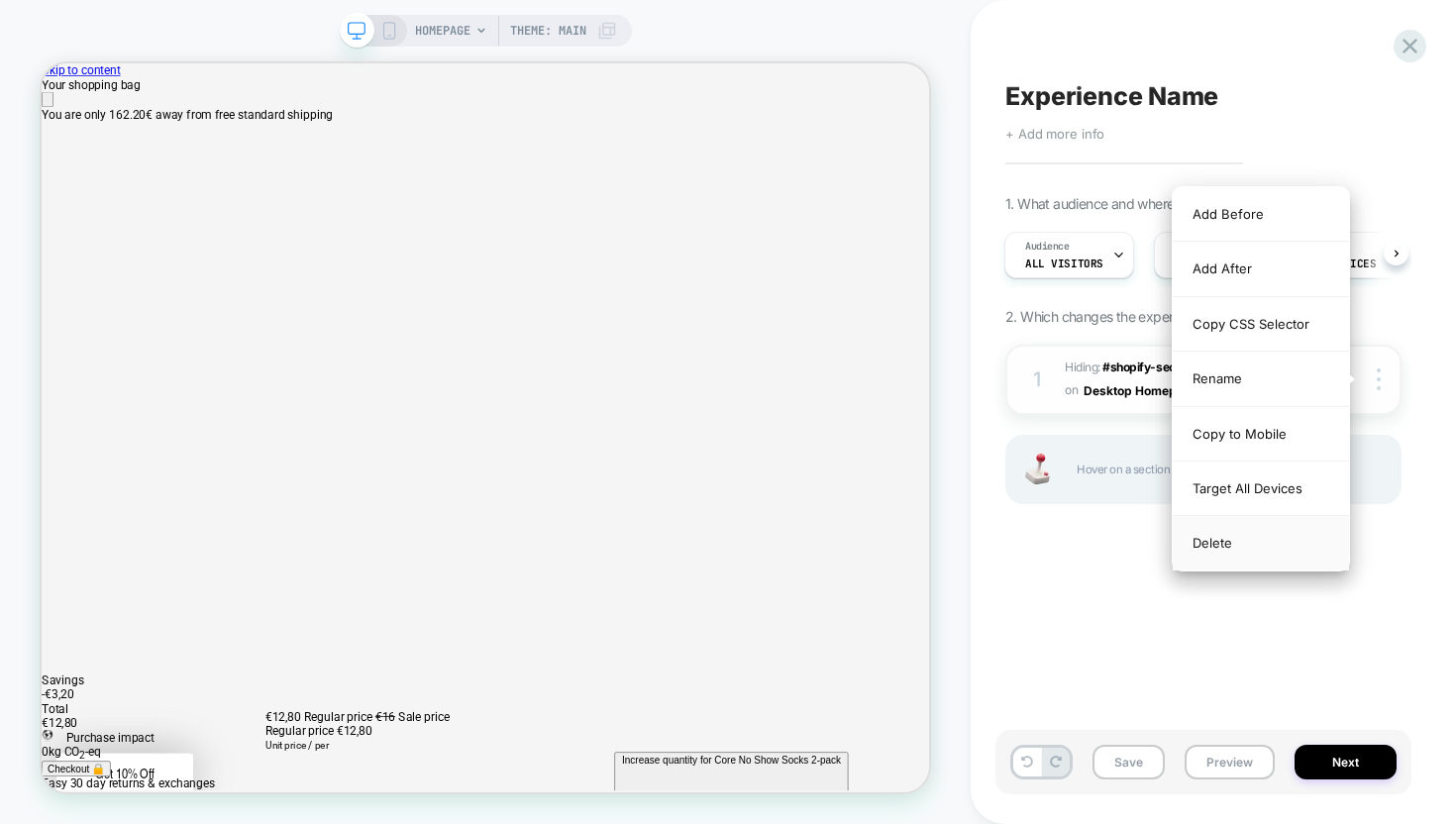 click on "Delete" at bounding box center [1261, 543] 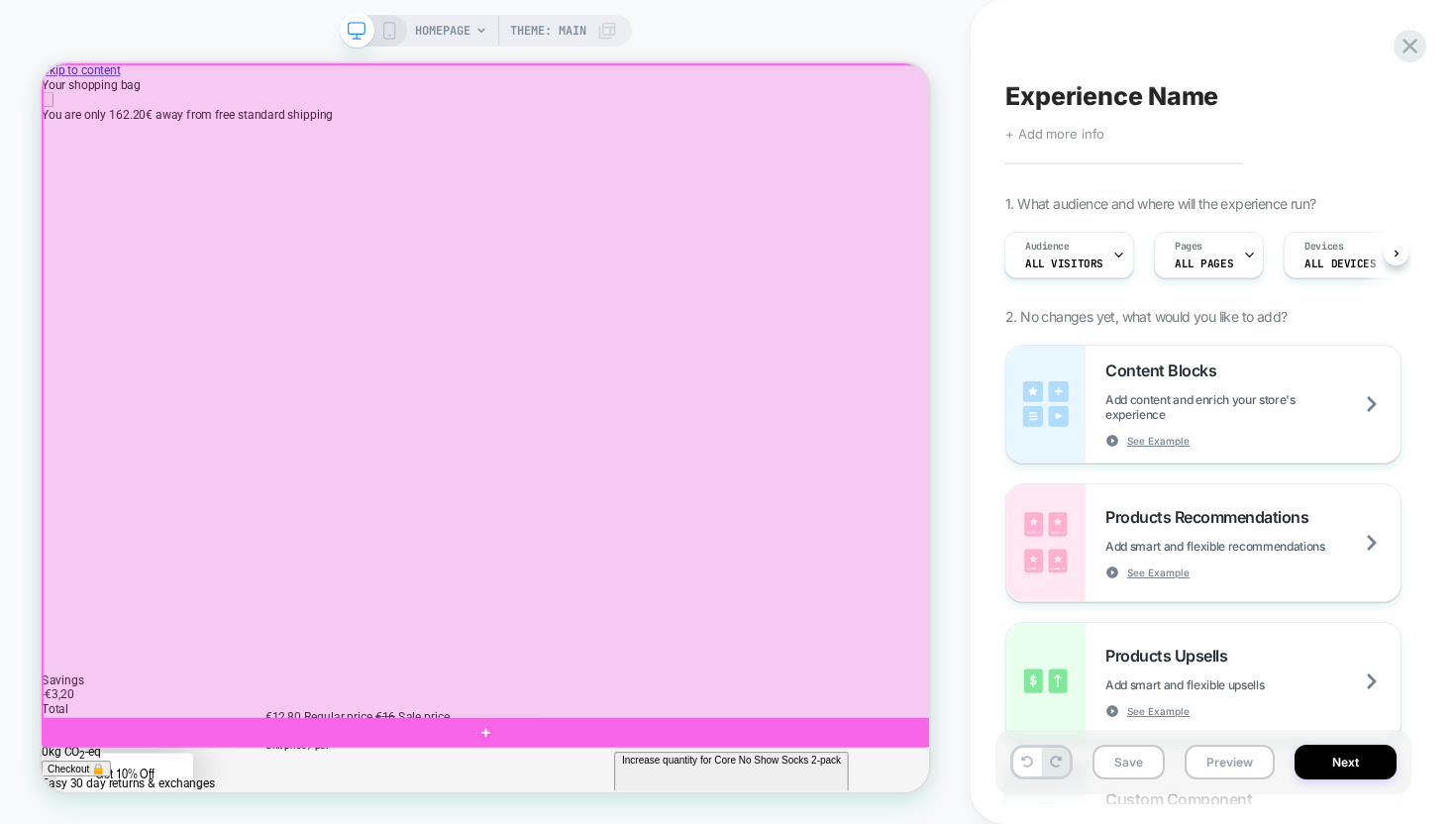 click at bounding box center [636, 502] 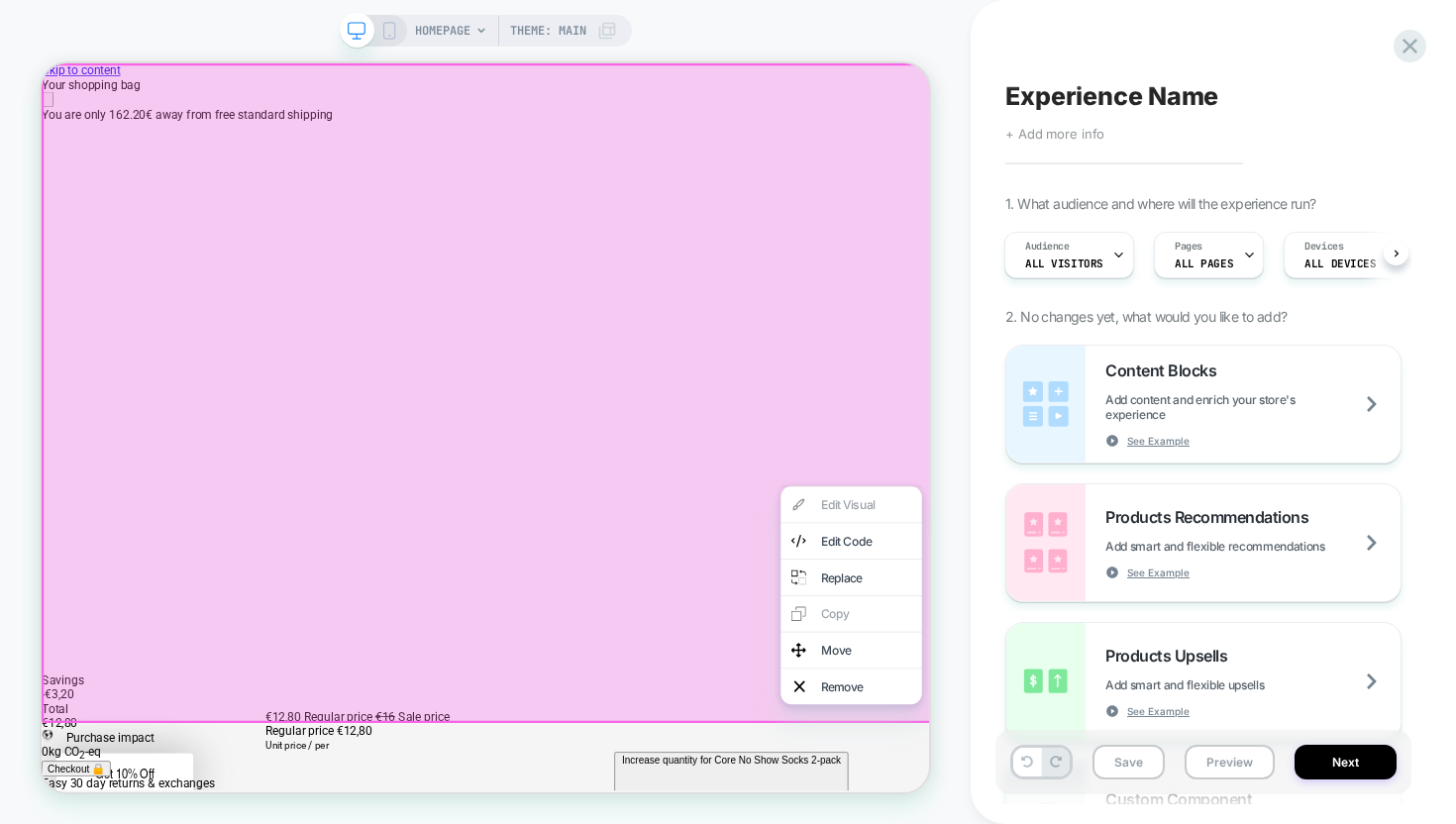 scroll, scrollTop: 0, scrollLeft: 2368, axis: horizontal 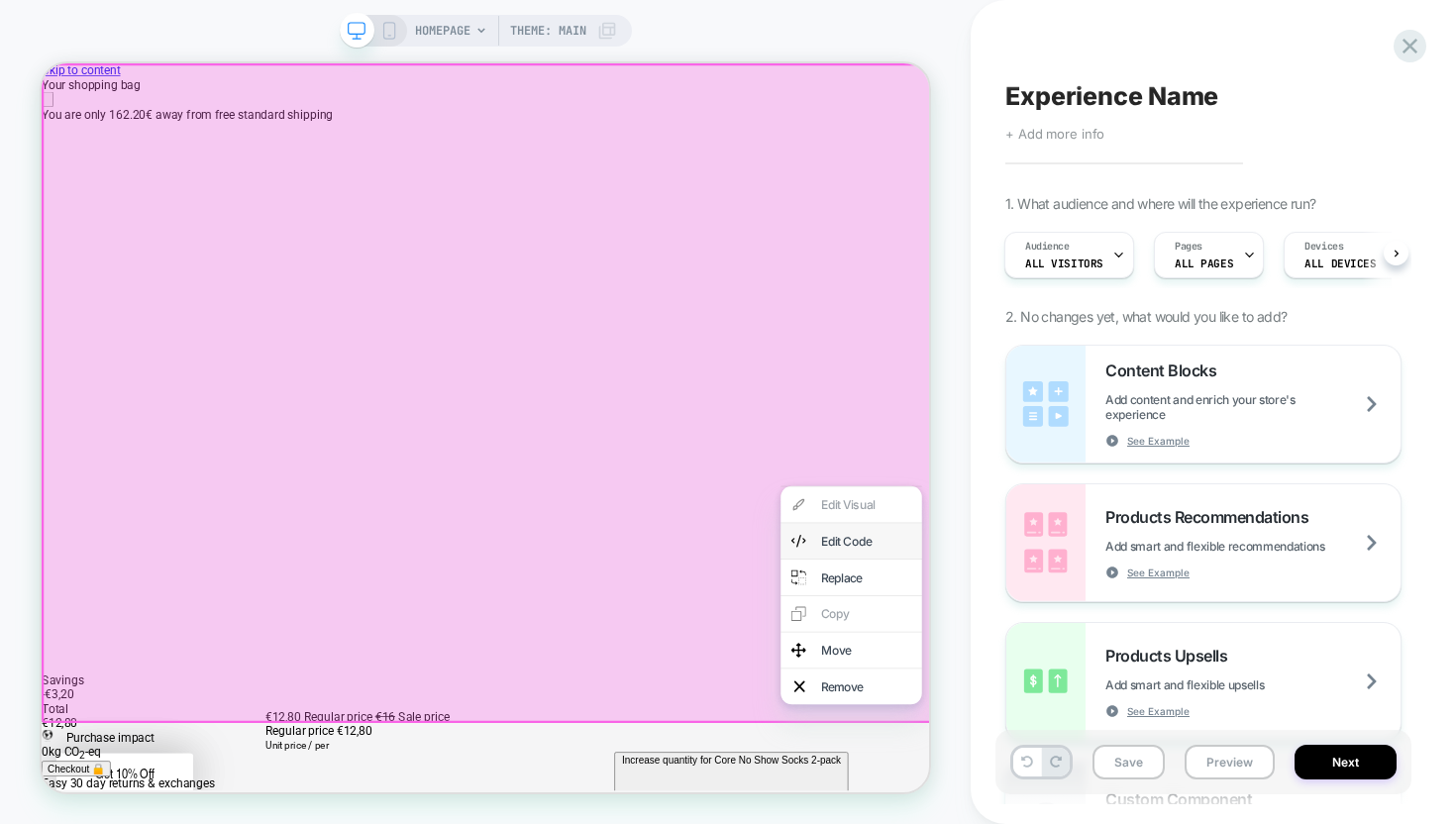 click on "Edit Code" at bounding box center (1121, 700) 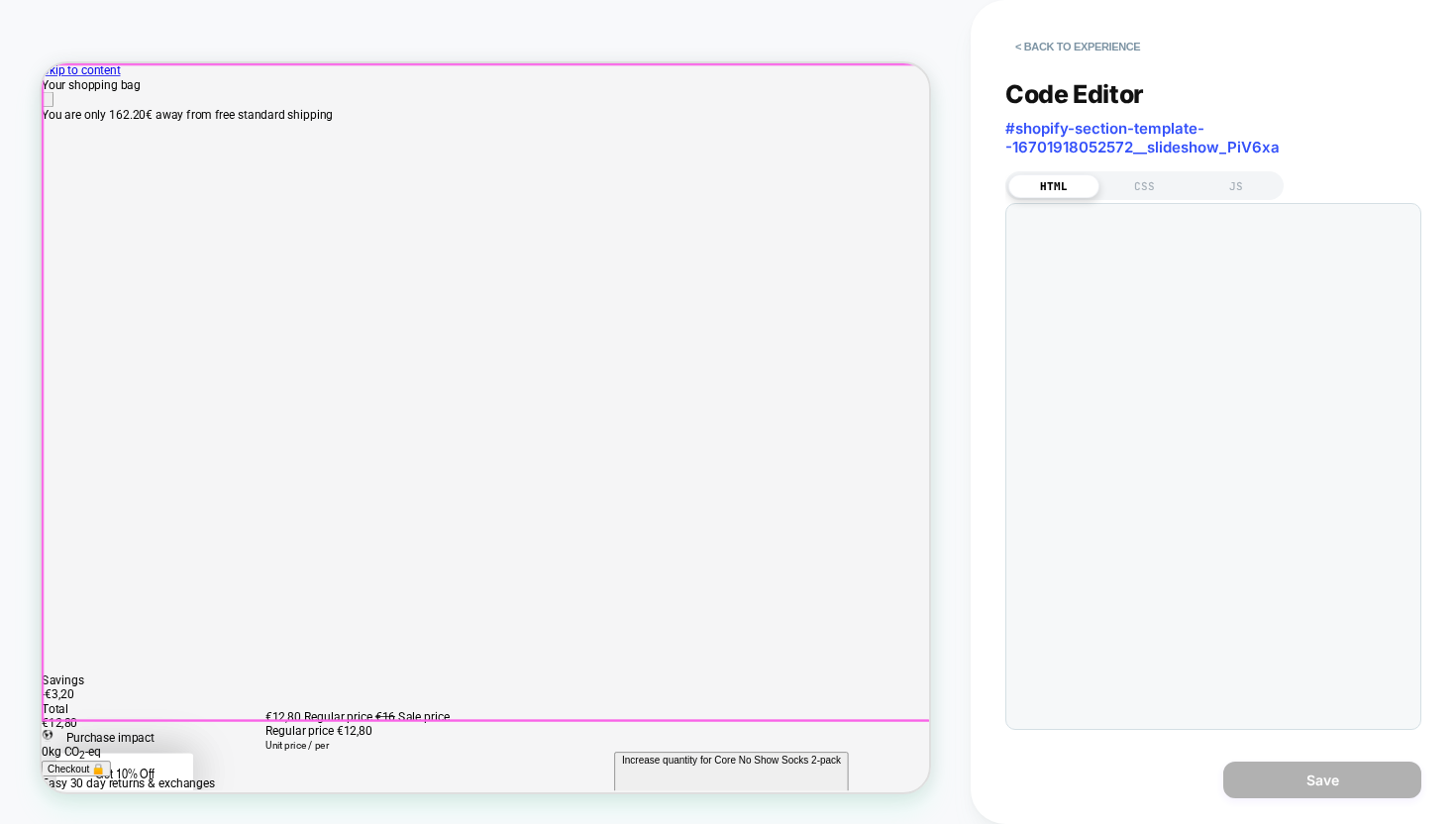 scroll, scrollTop: 0, scrollLeft: 0, axis: both 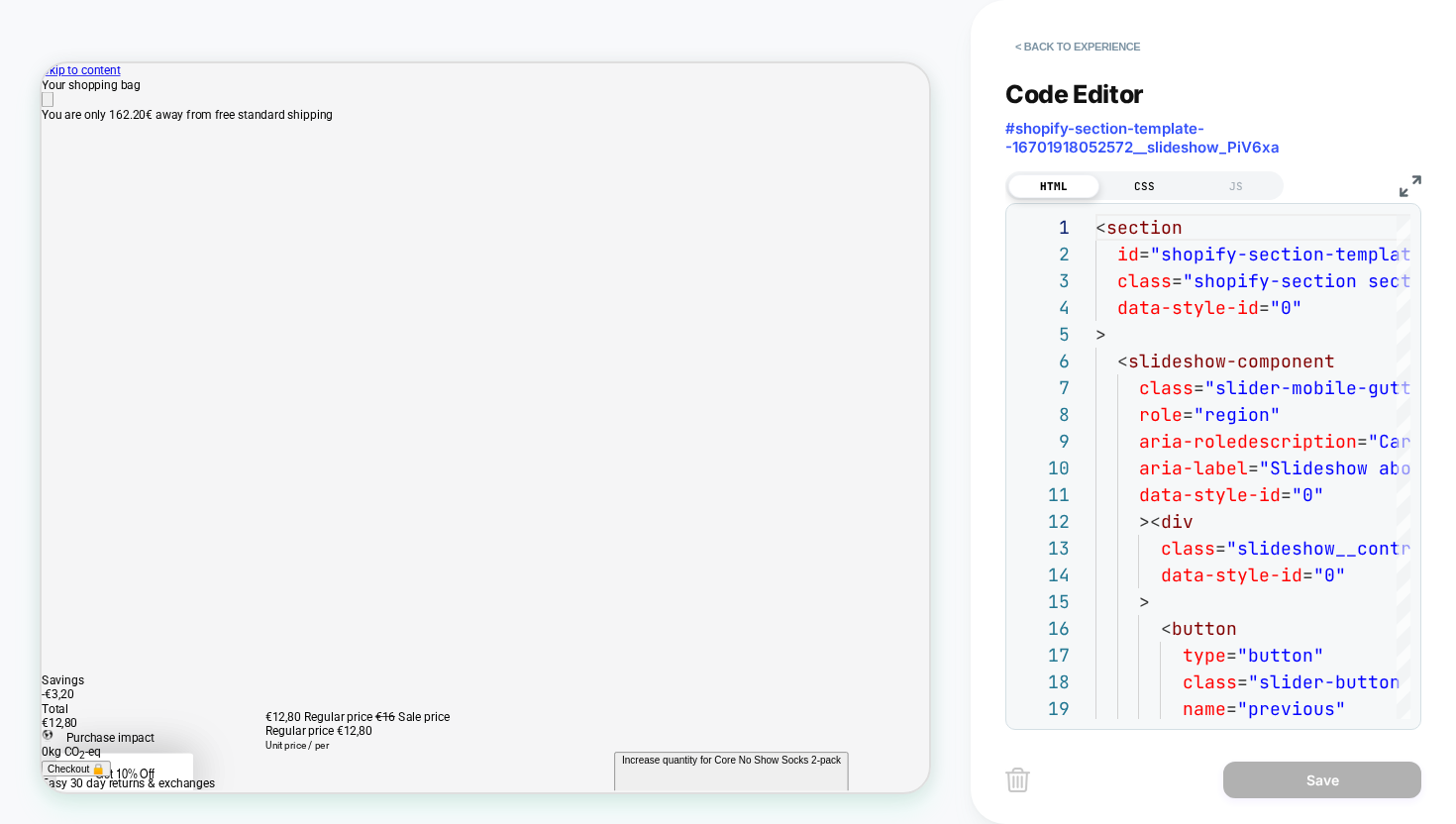 click on "CSS" at bounding box center (1145, 186) 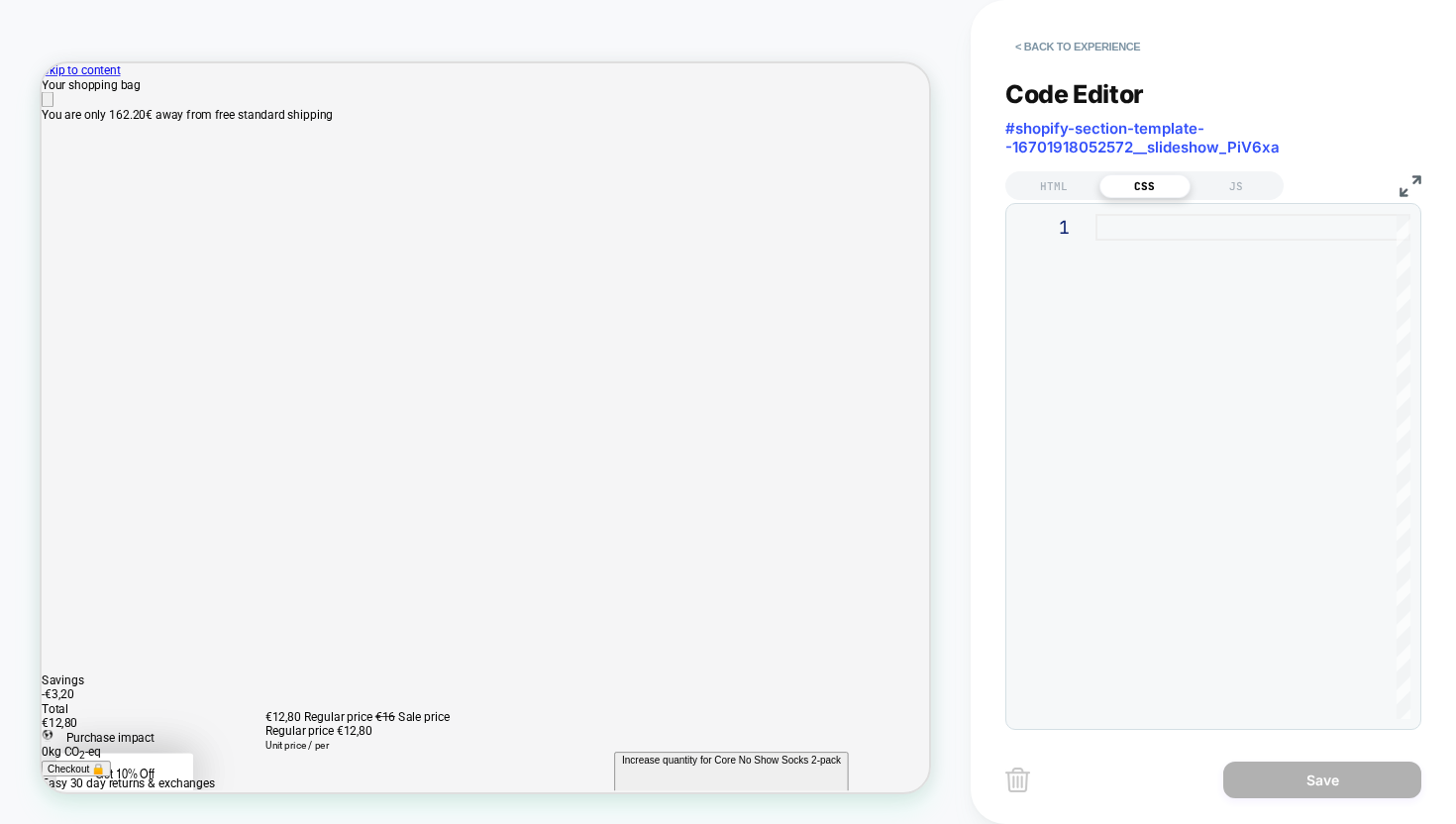 scroll, scrollTop: 0, scrollLeft: 1184, axis: horizontal 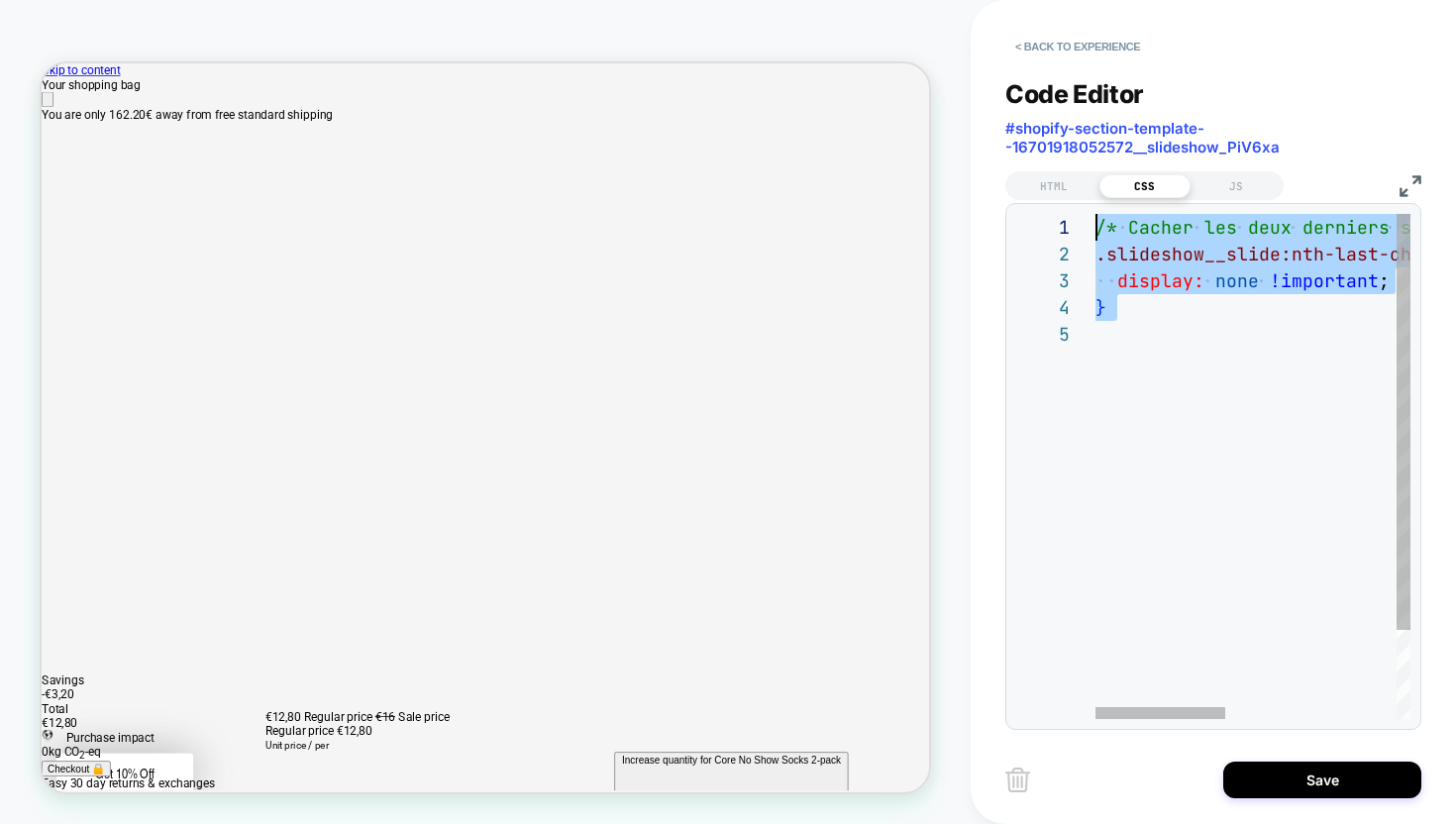 drag, startPoint x: 1136, startPoint y: 350, endPoint x: 1051, endPoint y: 222, distance: 153.6522 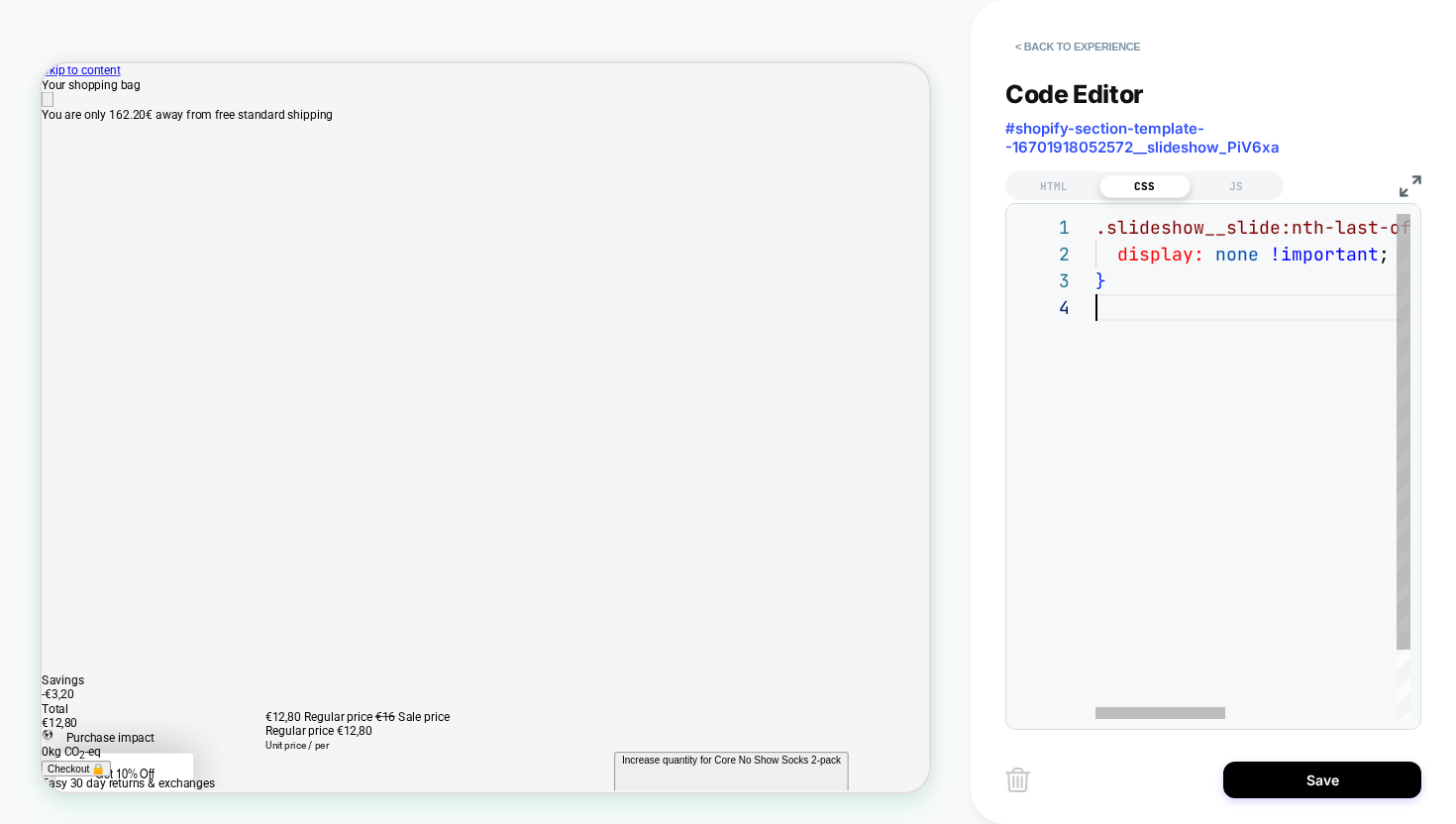 scroll, scrollTop: 80, scrollLeft: 0, axis: vertical 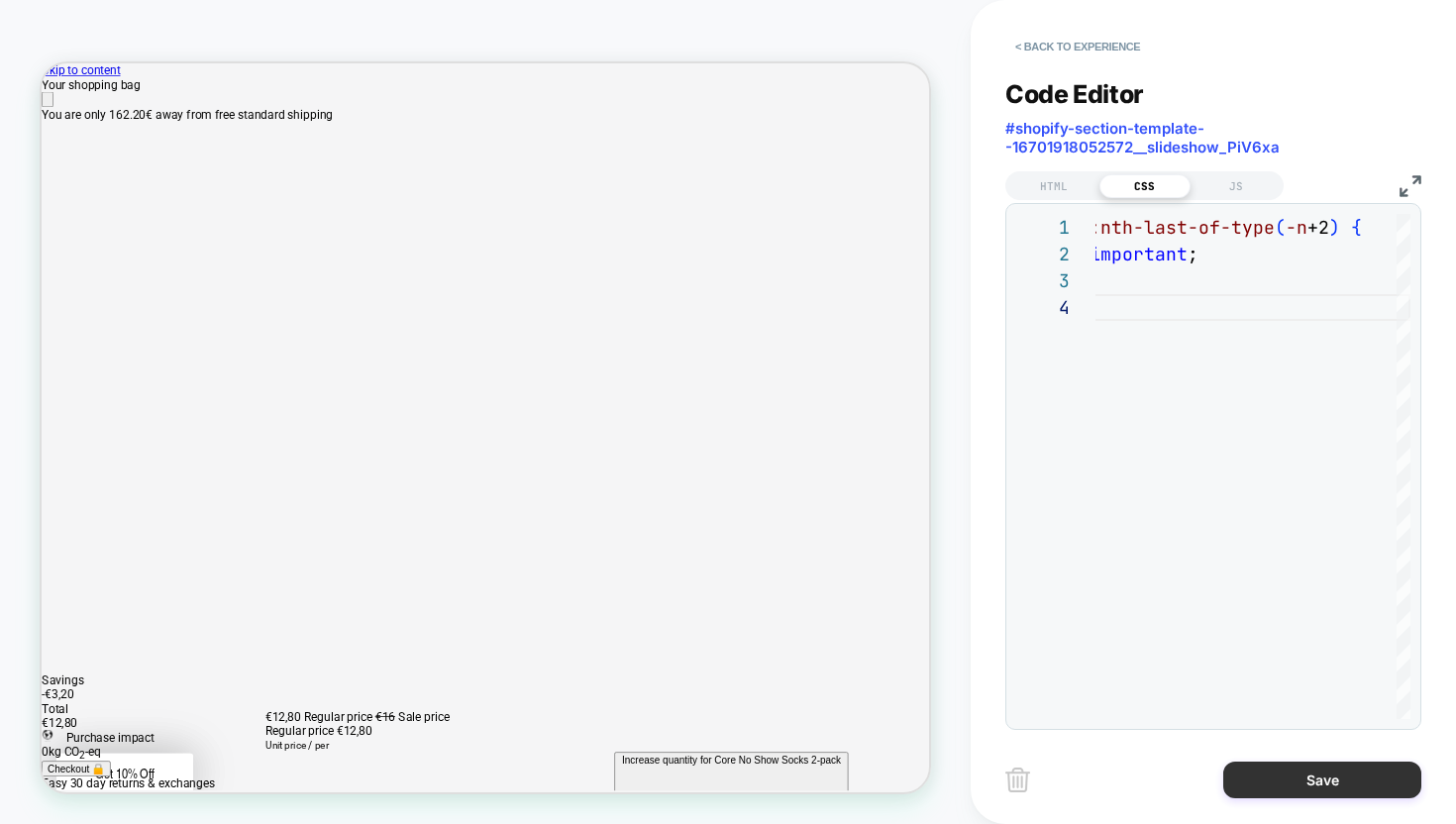 click on "Save" at bounding box center (1322, 779) 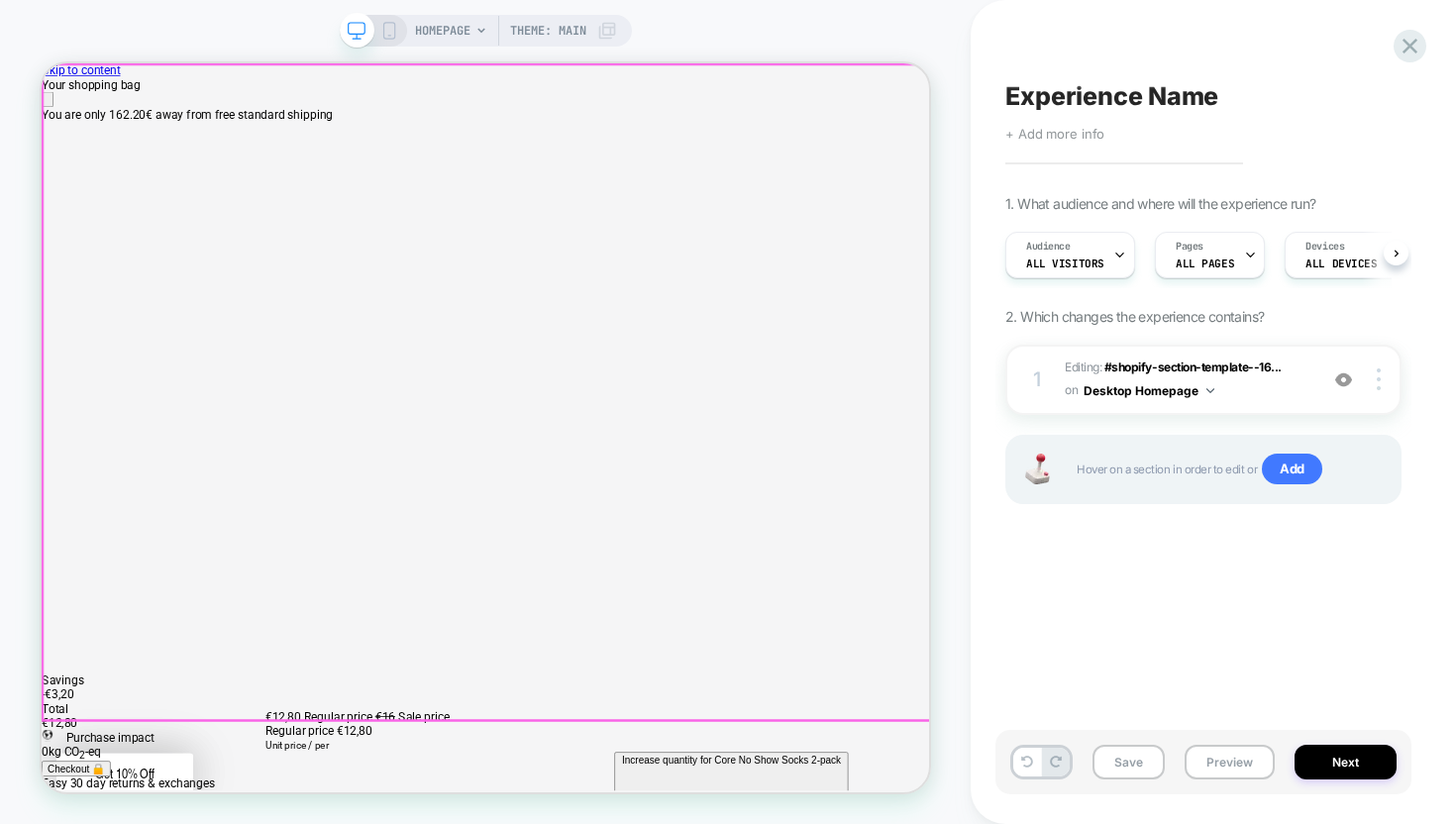 scroll, scrollTop: 0, scrollLeft: 1, axis: horizontal 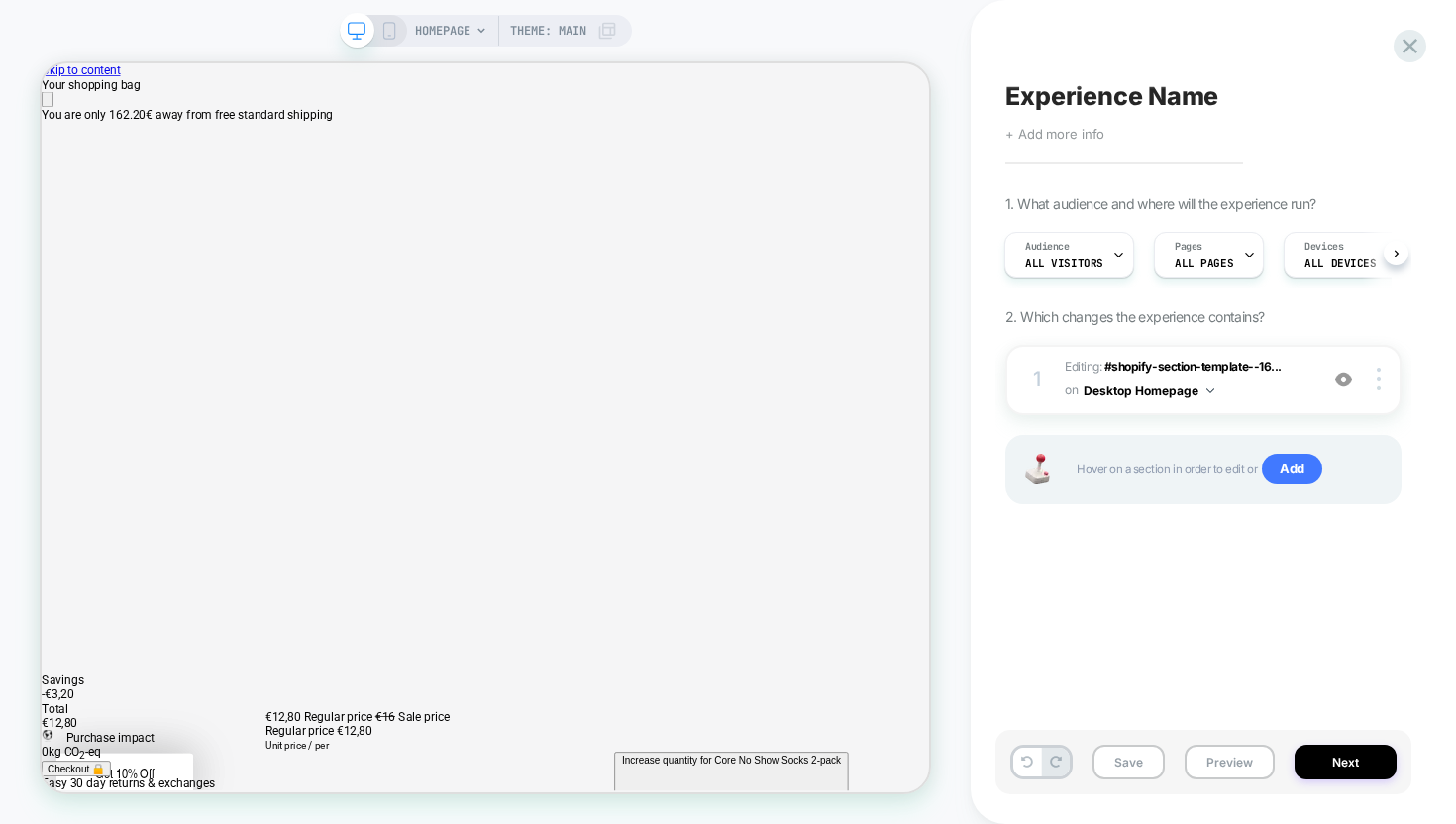 click 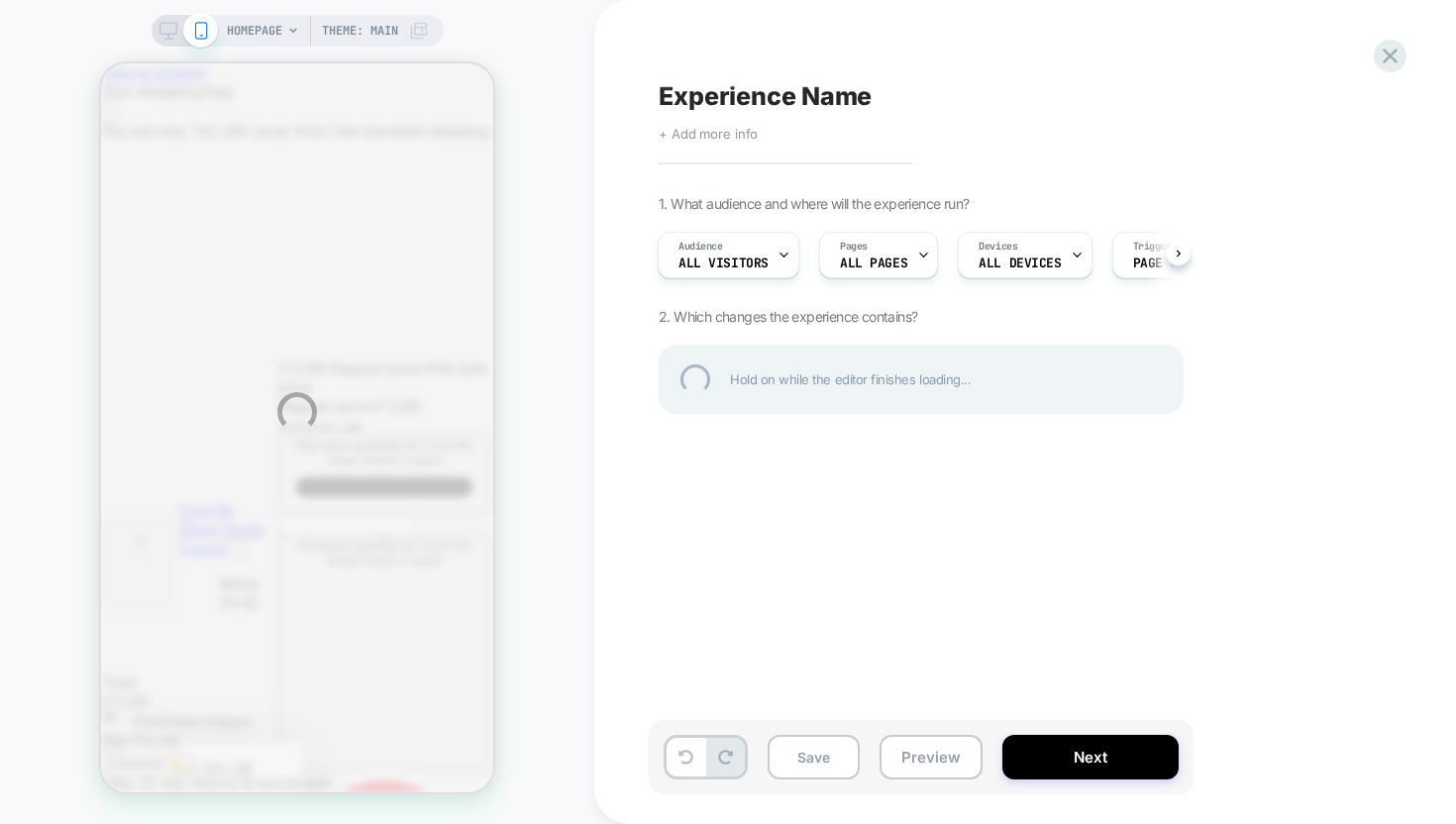 scroll, scrollTop: 0, scrollLeft: 0, axis: both 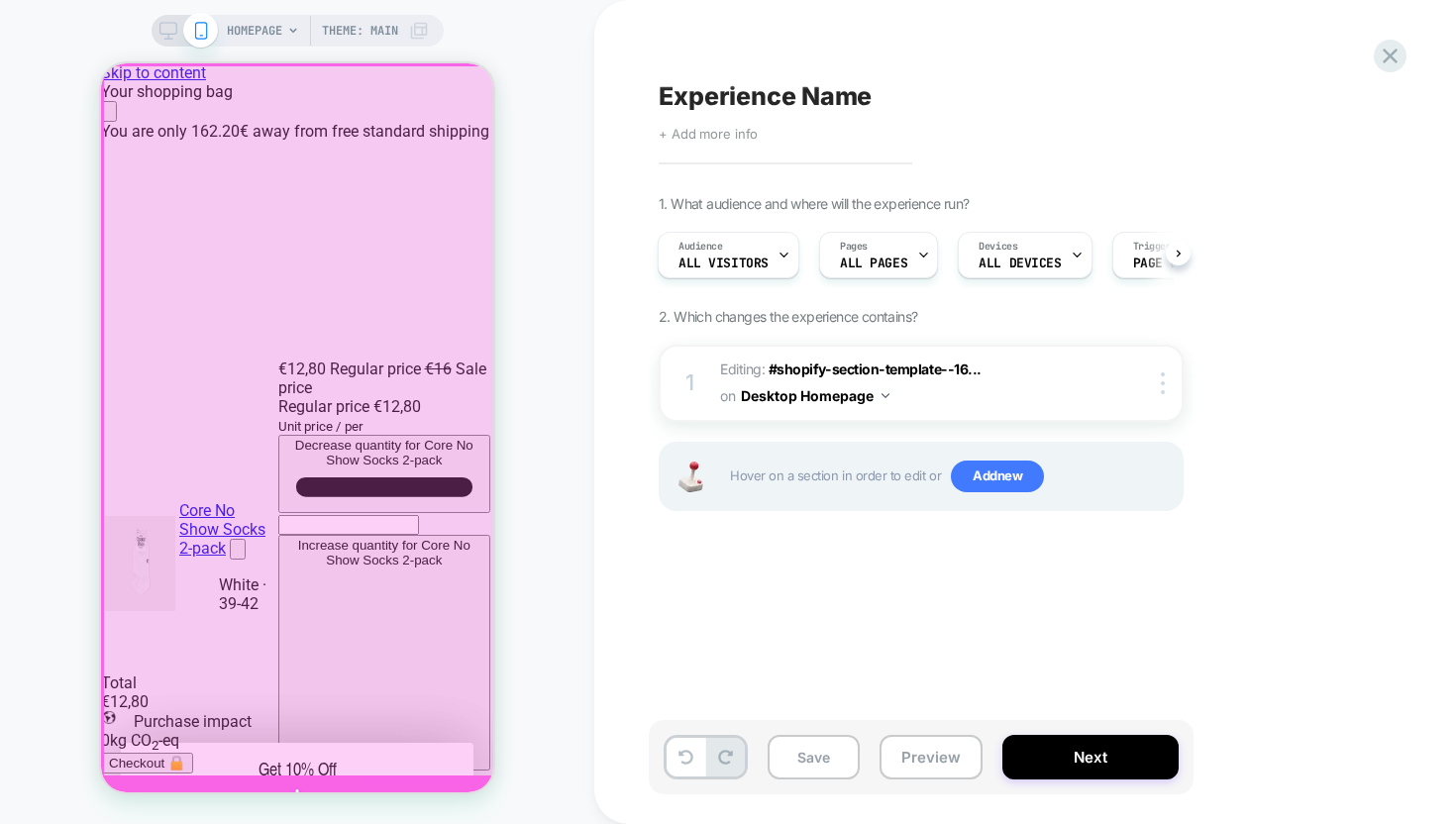 click at bounding box center (299, 422) 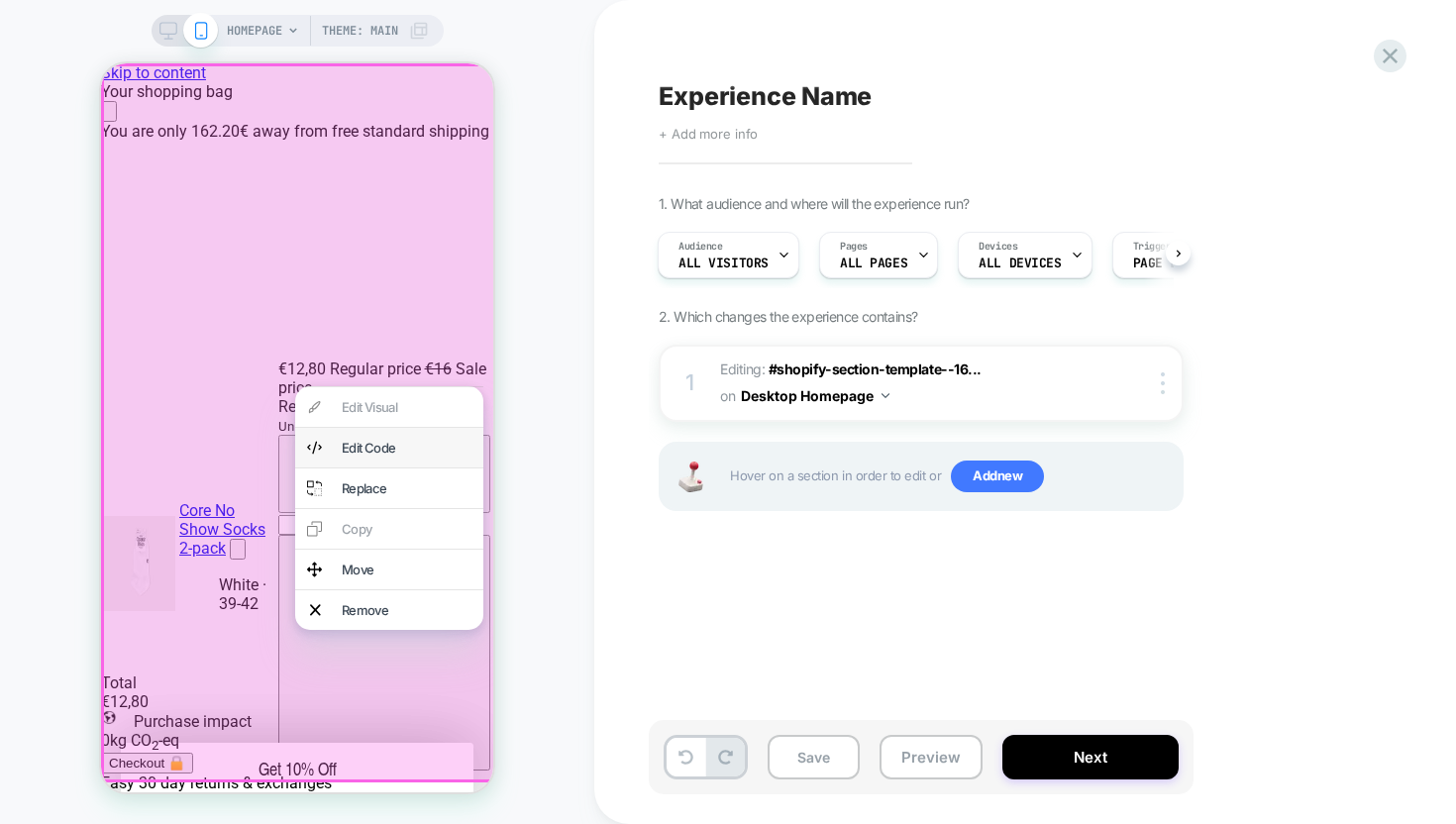 click on "Edit Code" at bounding box center (406, 448) 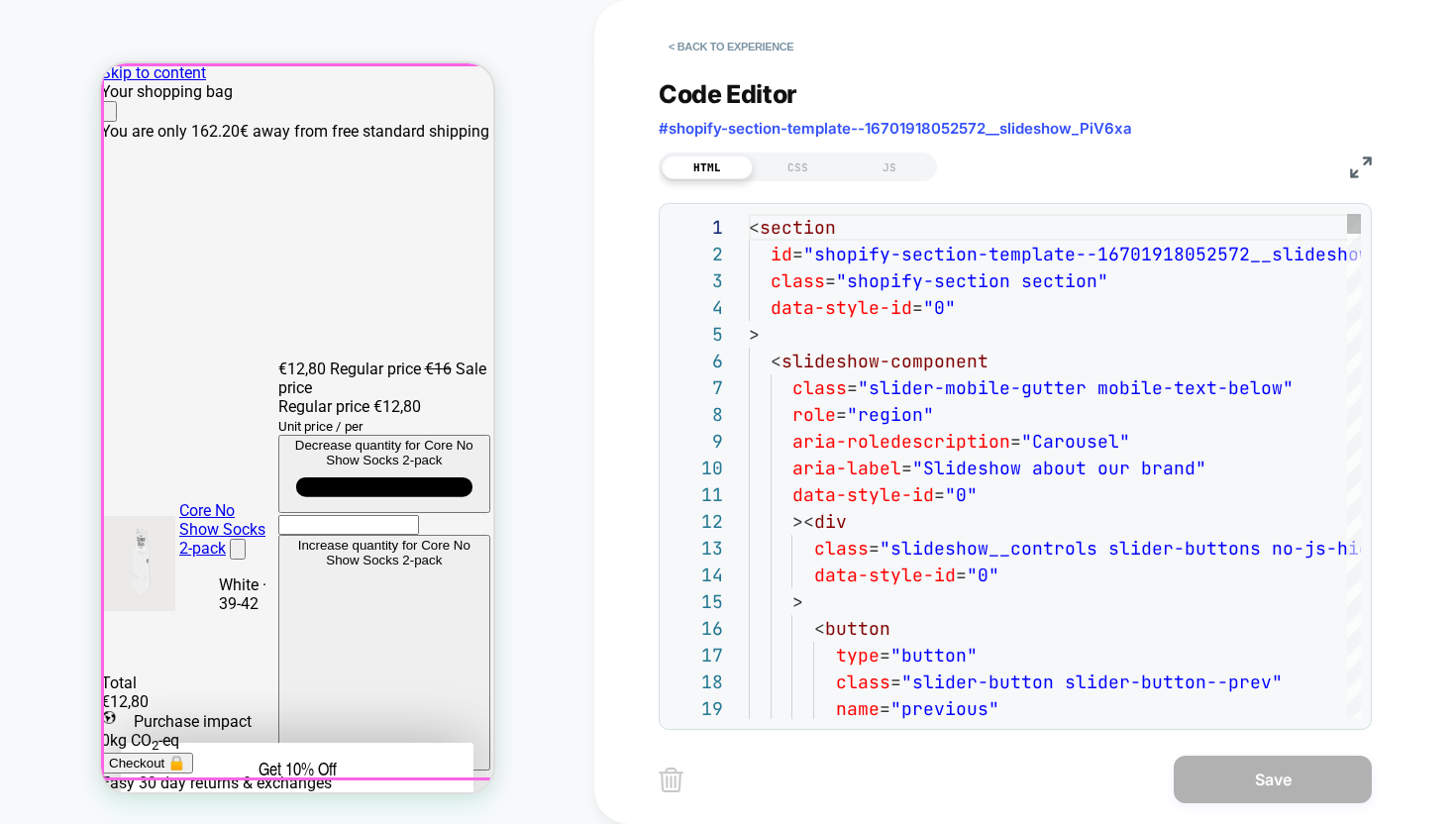 scroll, scrollTop: 0, scrollLeft: 390, axis: horizontal 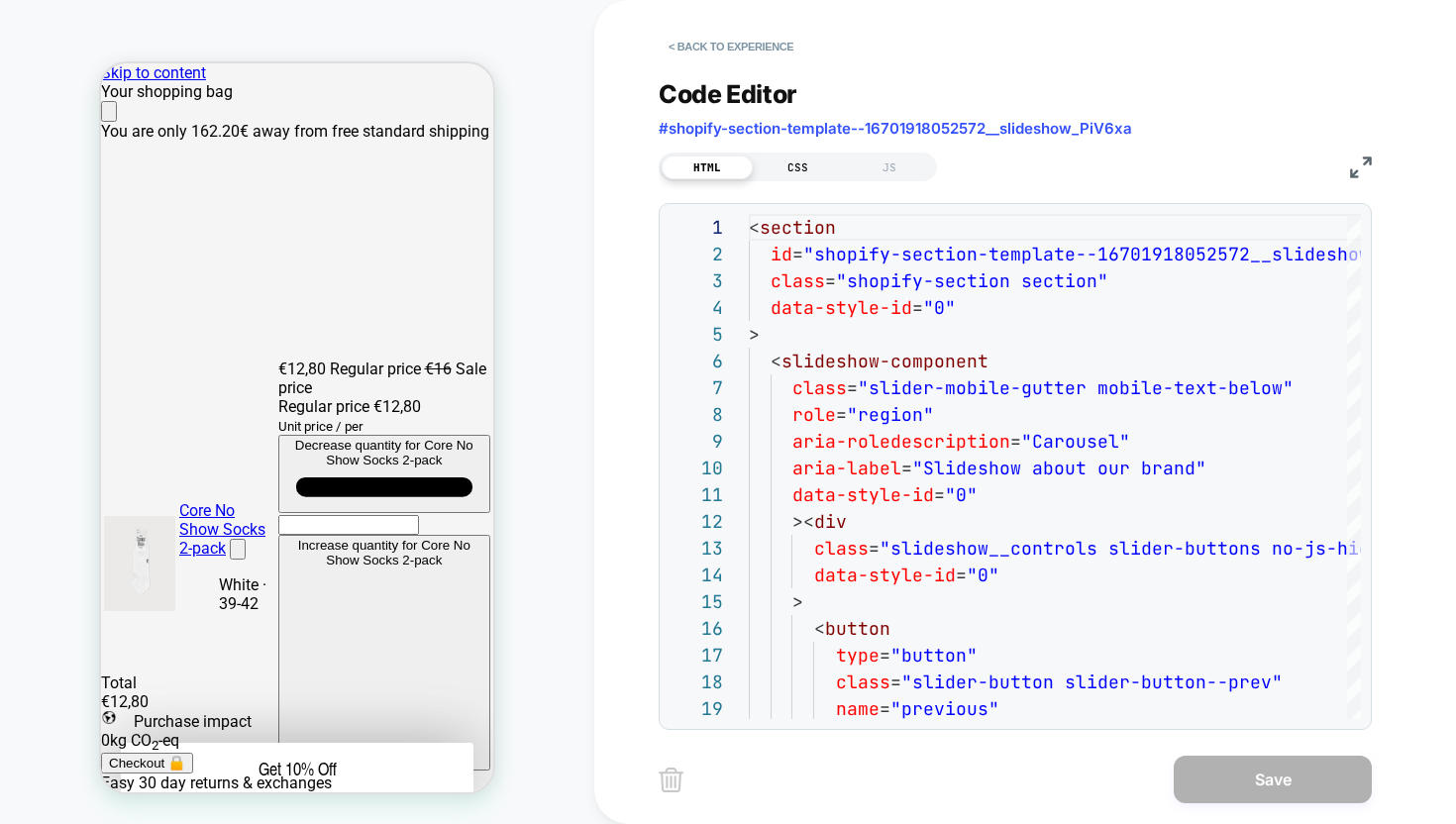 click on "CSS" at bounding box center (798, 167) 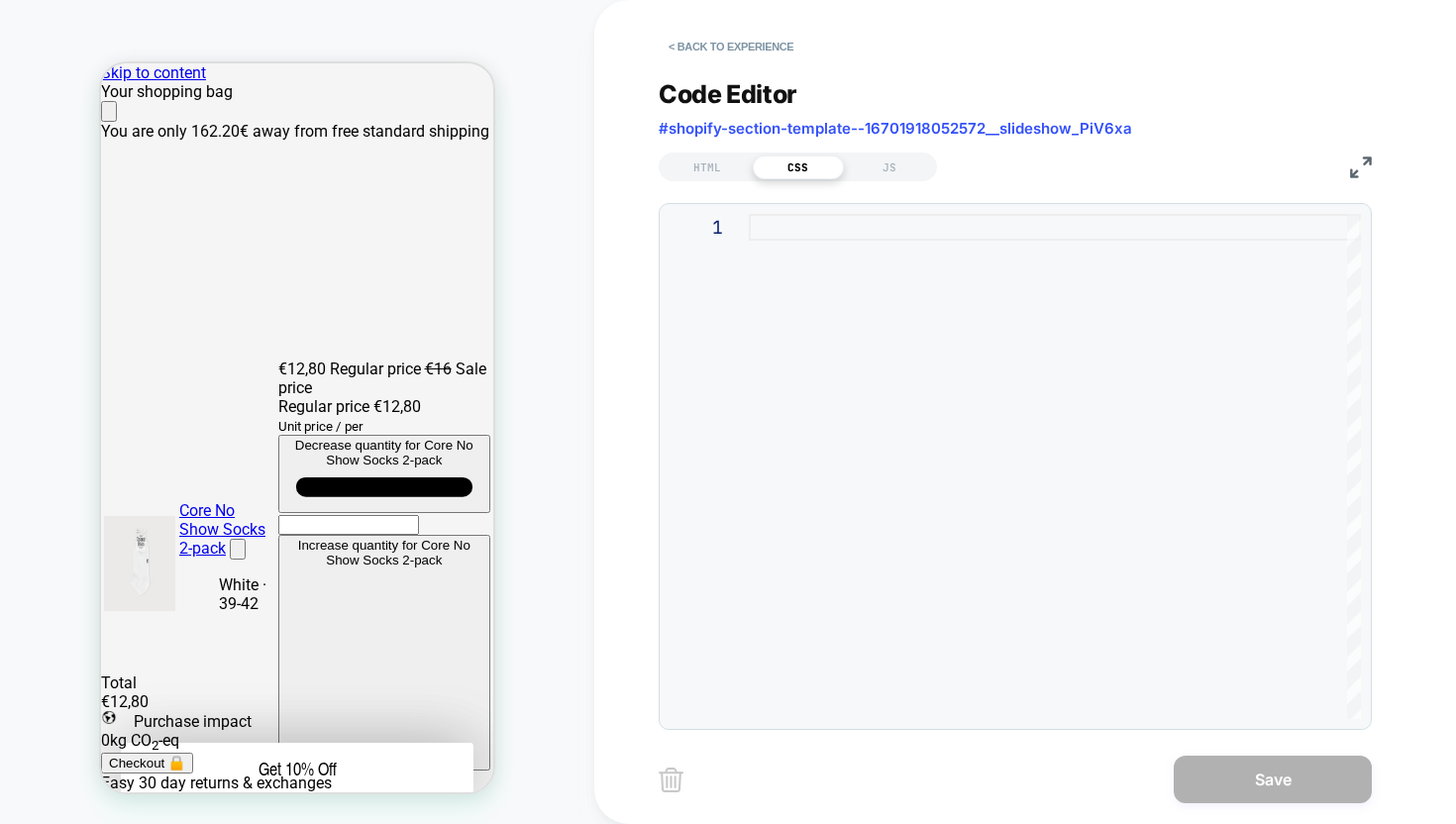 click at bounding box center [1055, 466] 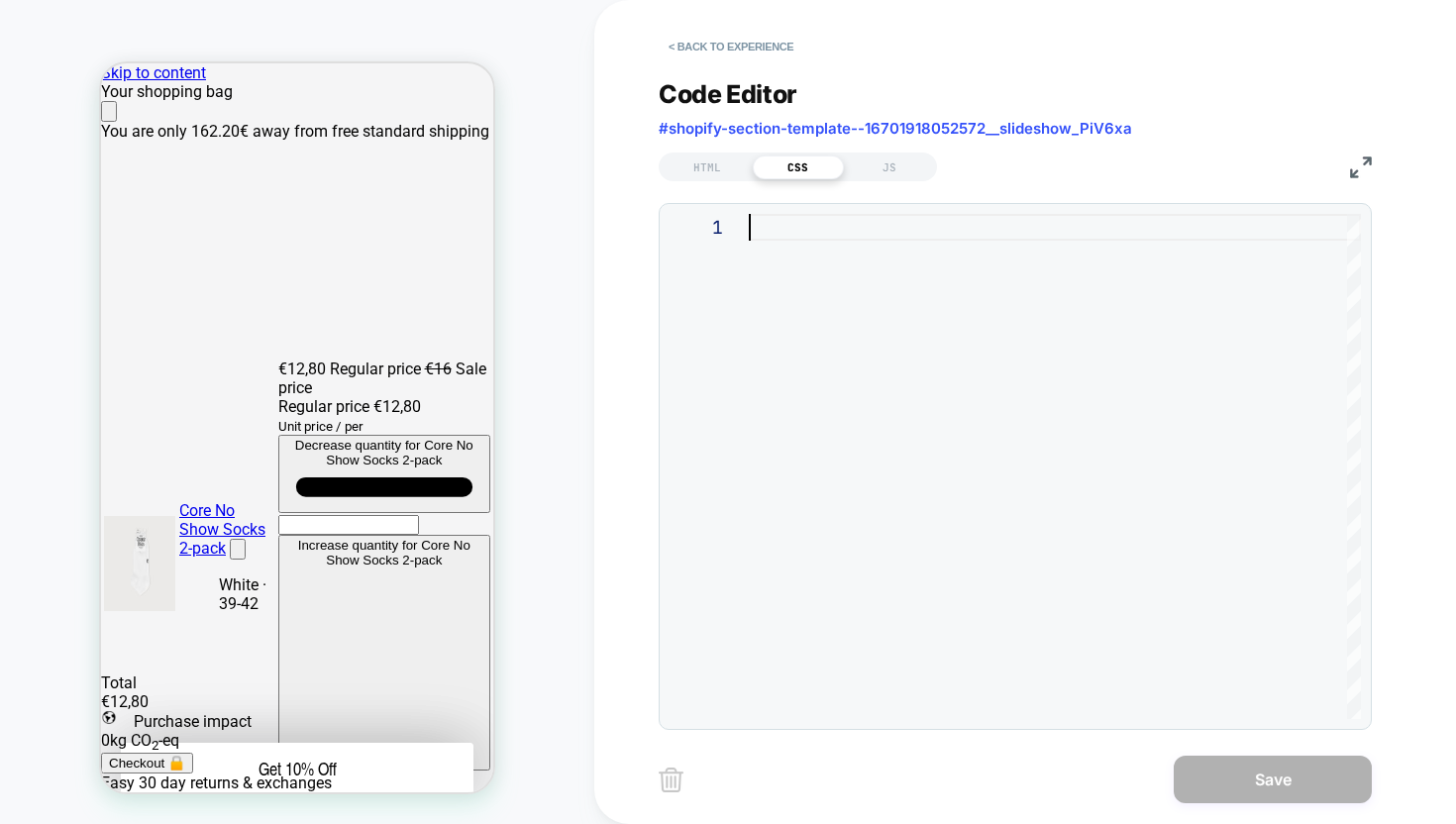 type on "**********" 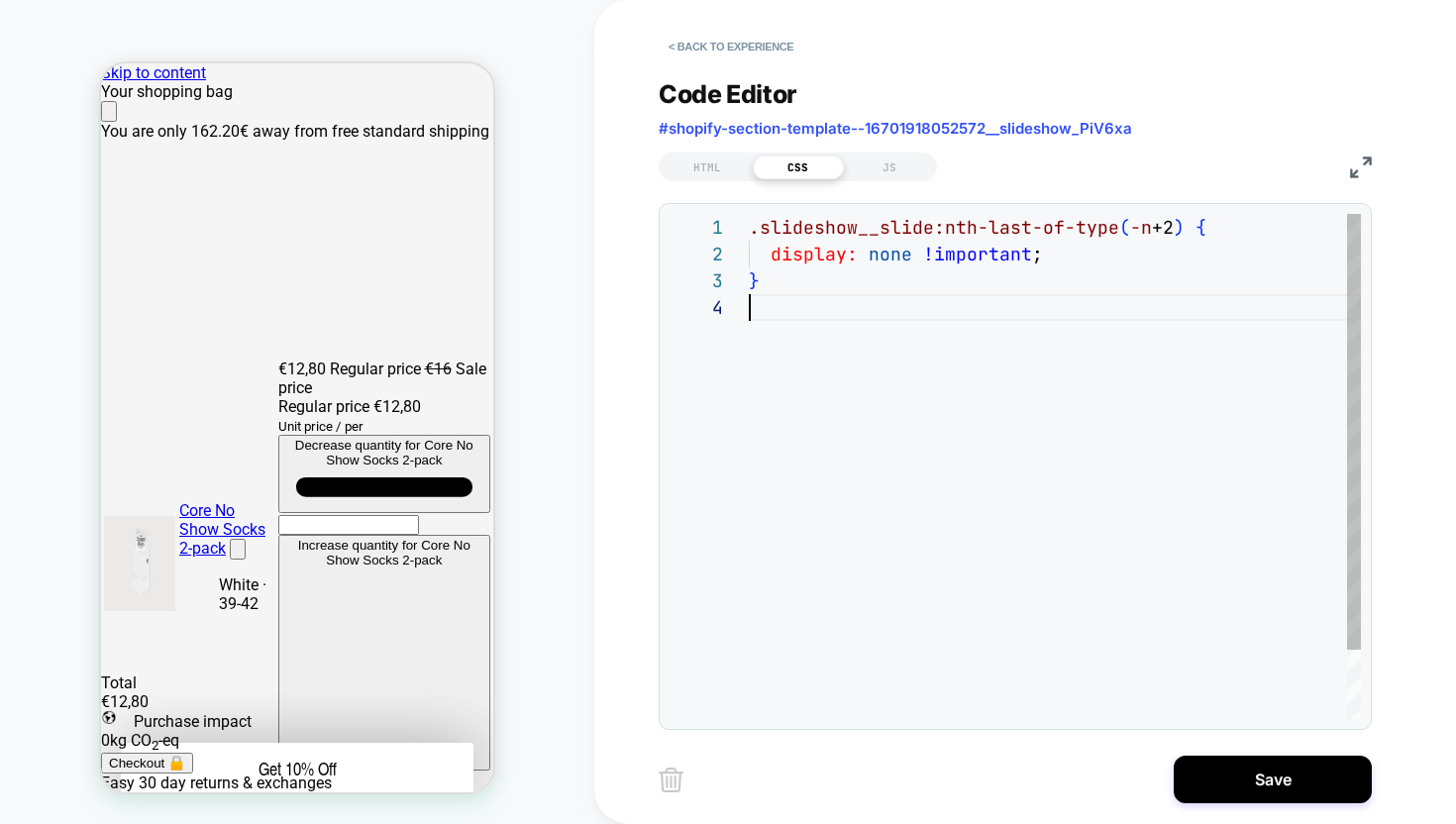 scroll, scrollTop: 80, scrollLeft: 0, axis: vertical 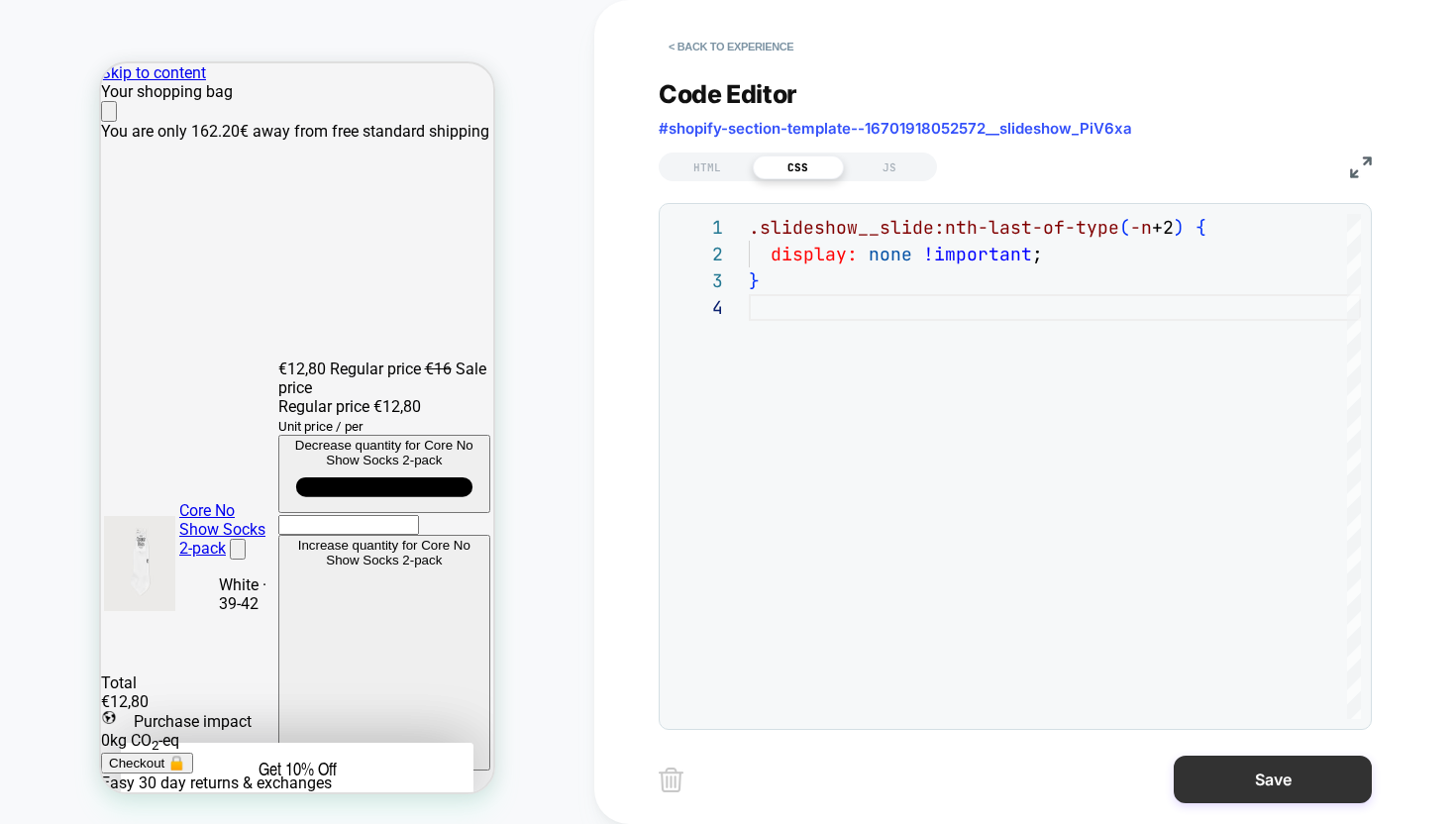 click on "Save" at bounding box center [1273, 779] 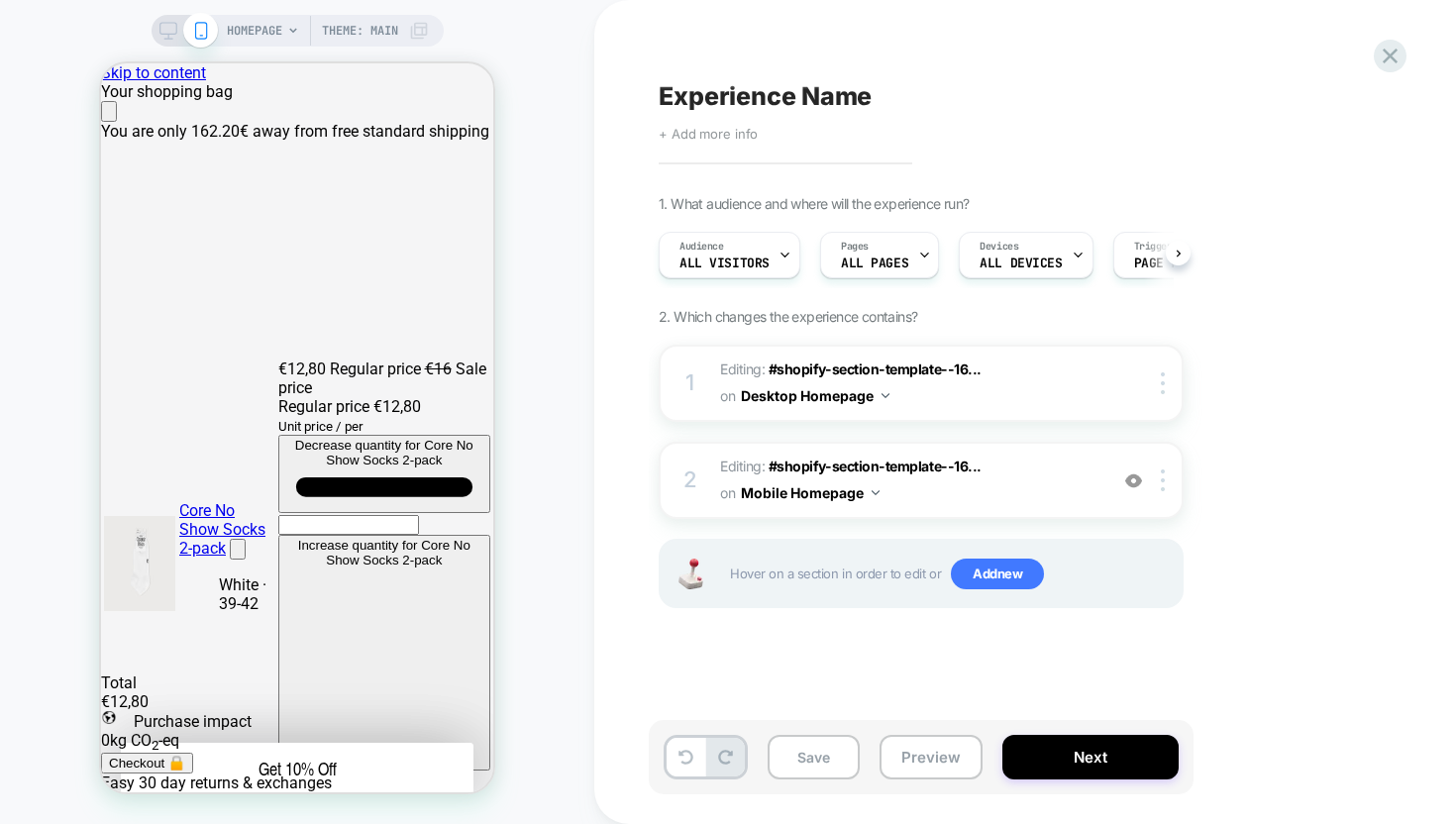 scroll, scrollTop: 0, scrollLeft: 1, axis: horizontal 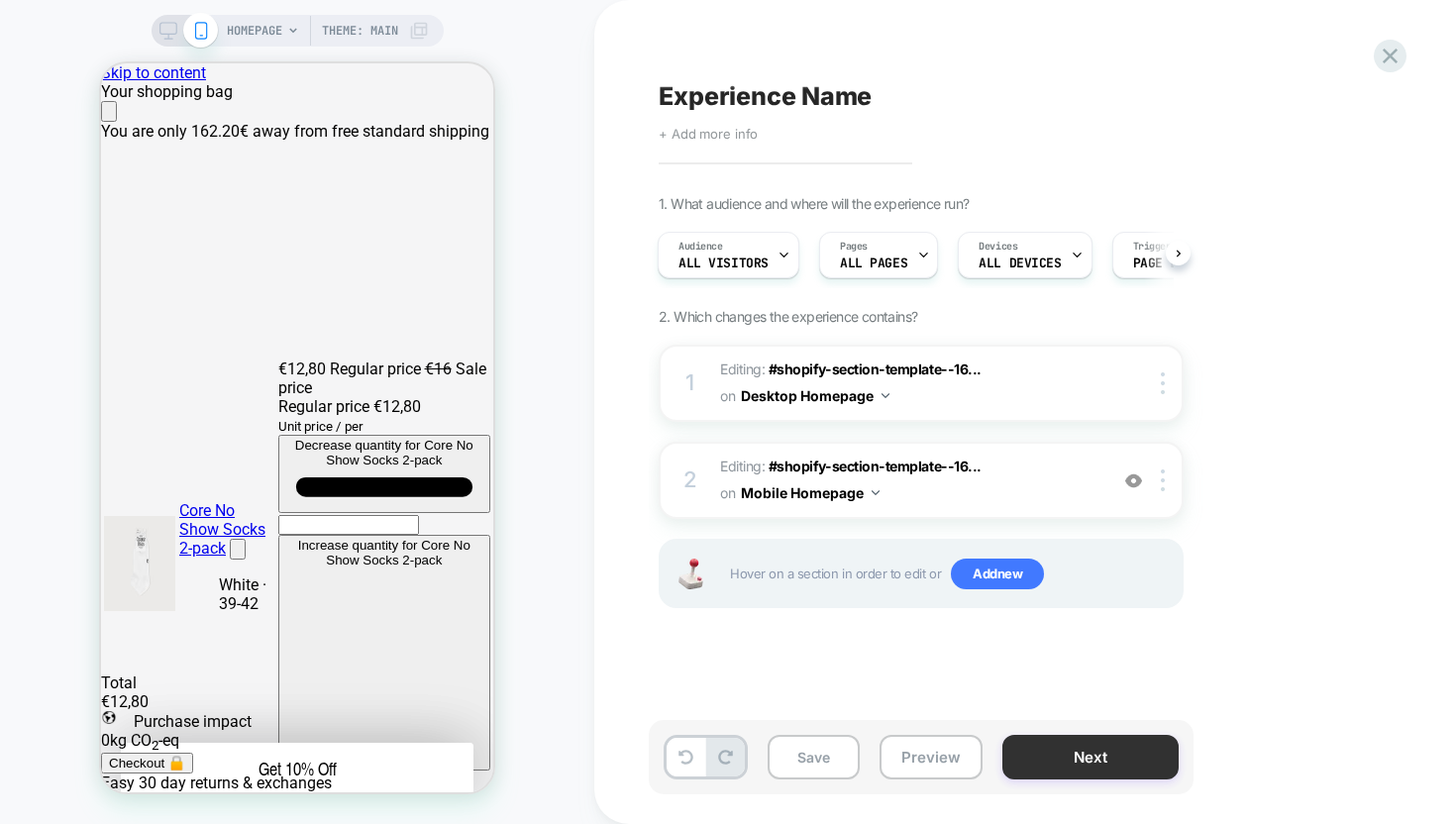 click on "Next" at bounding box center [1091, 757] 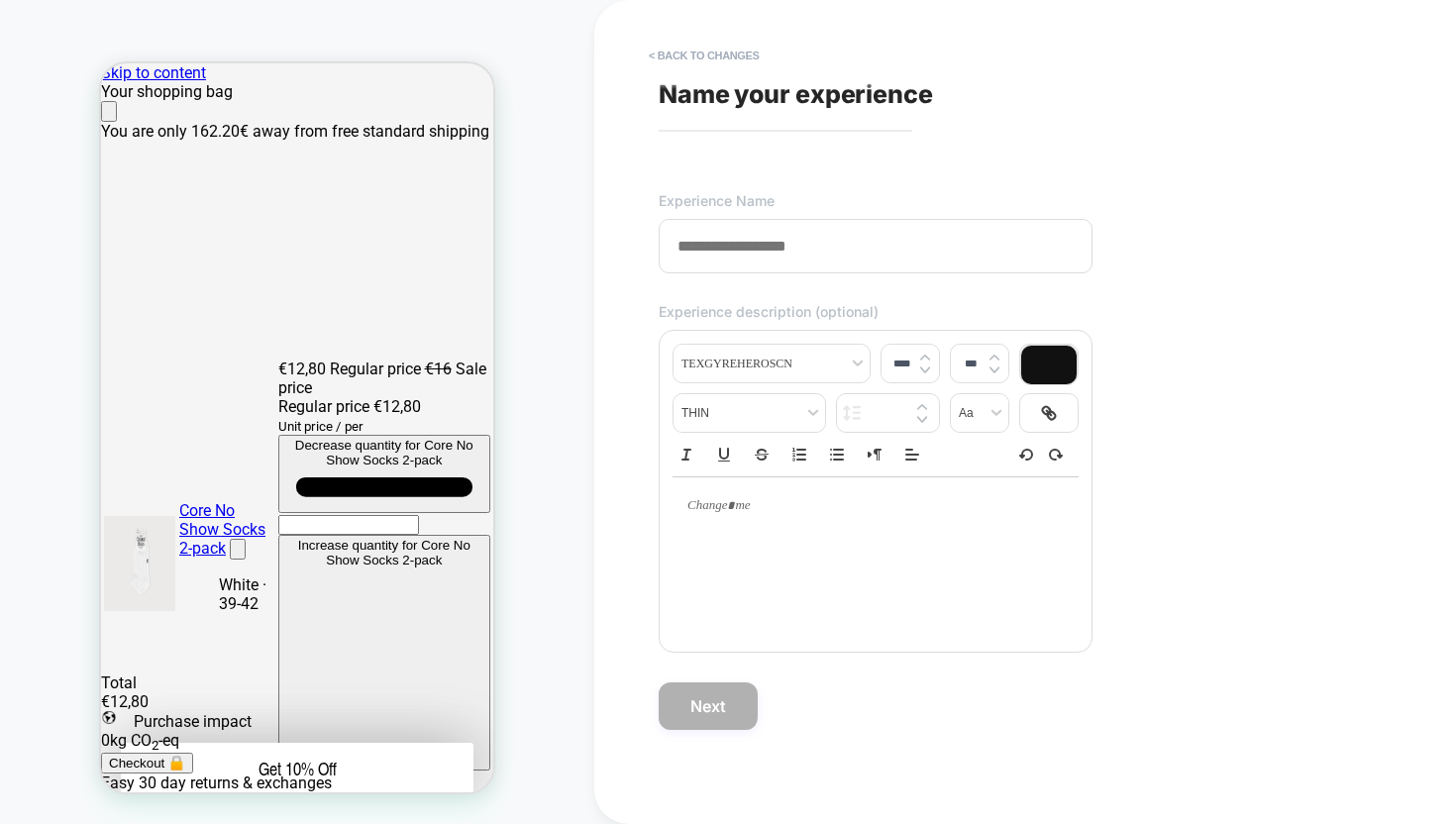 click at bounding box center (876, 246) 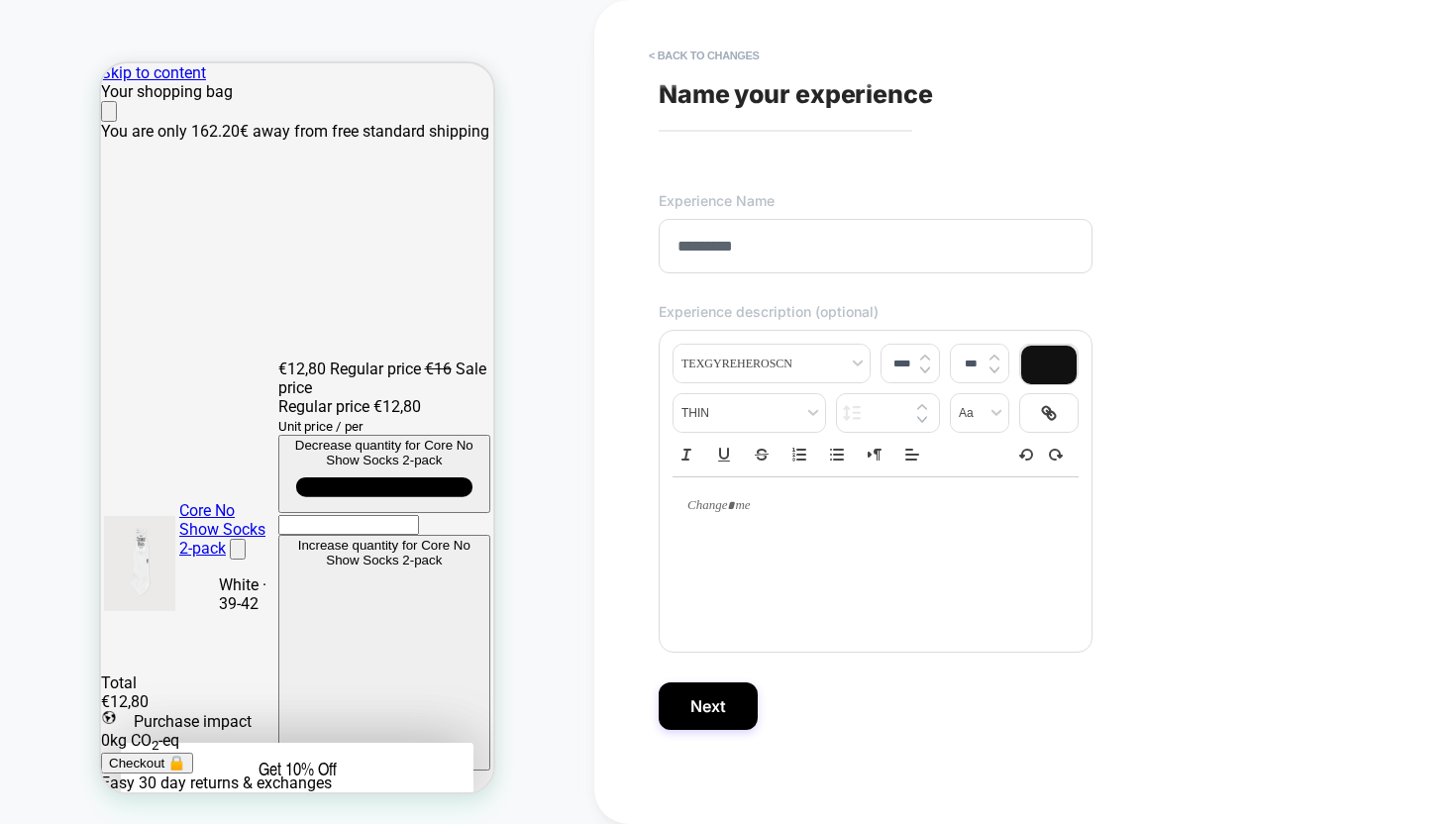 click on "*********" at bounding box center [876, 246] 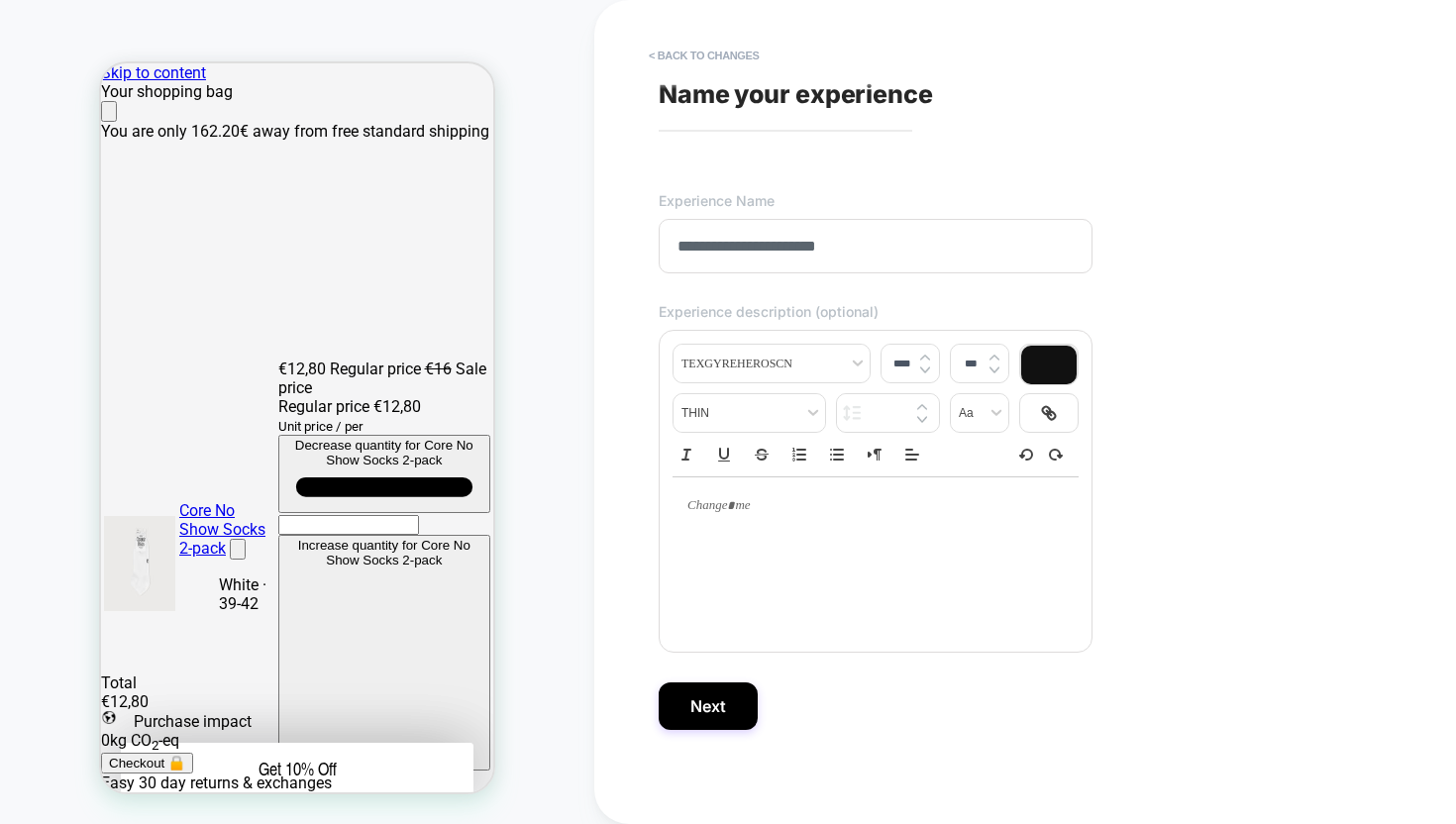 click on "**********" at bounding box center [876, 246] 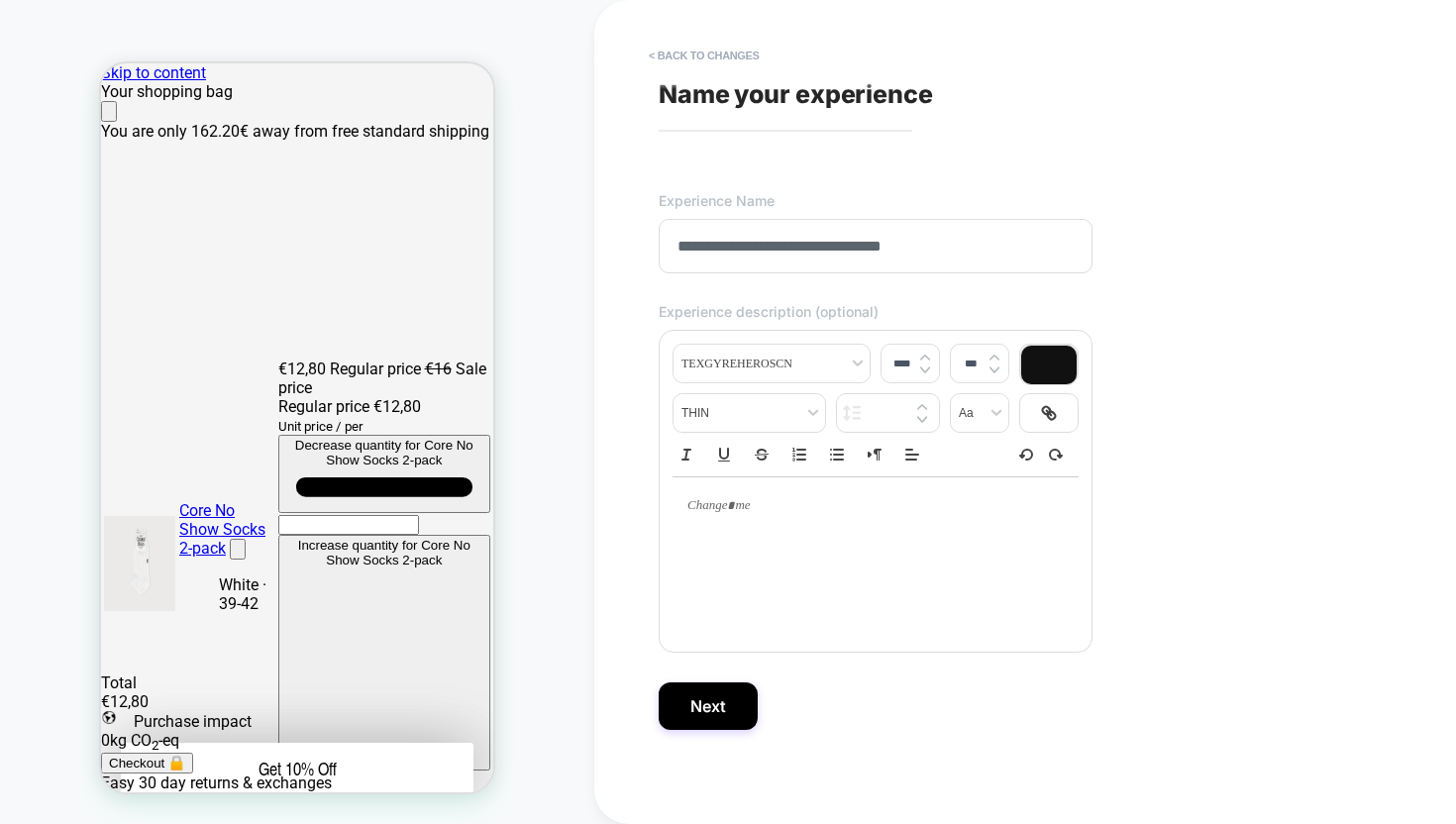 scroll, scrollTop: 7, scrollLeft: 0, axis: vertical 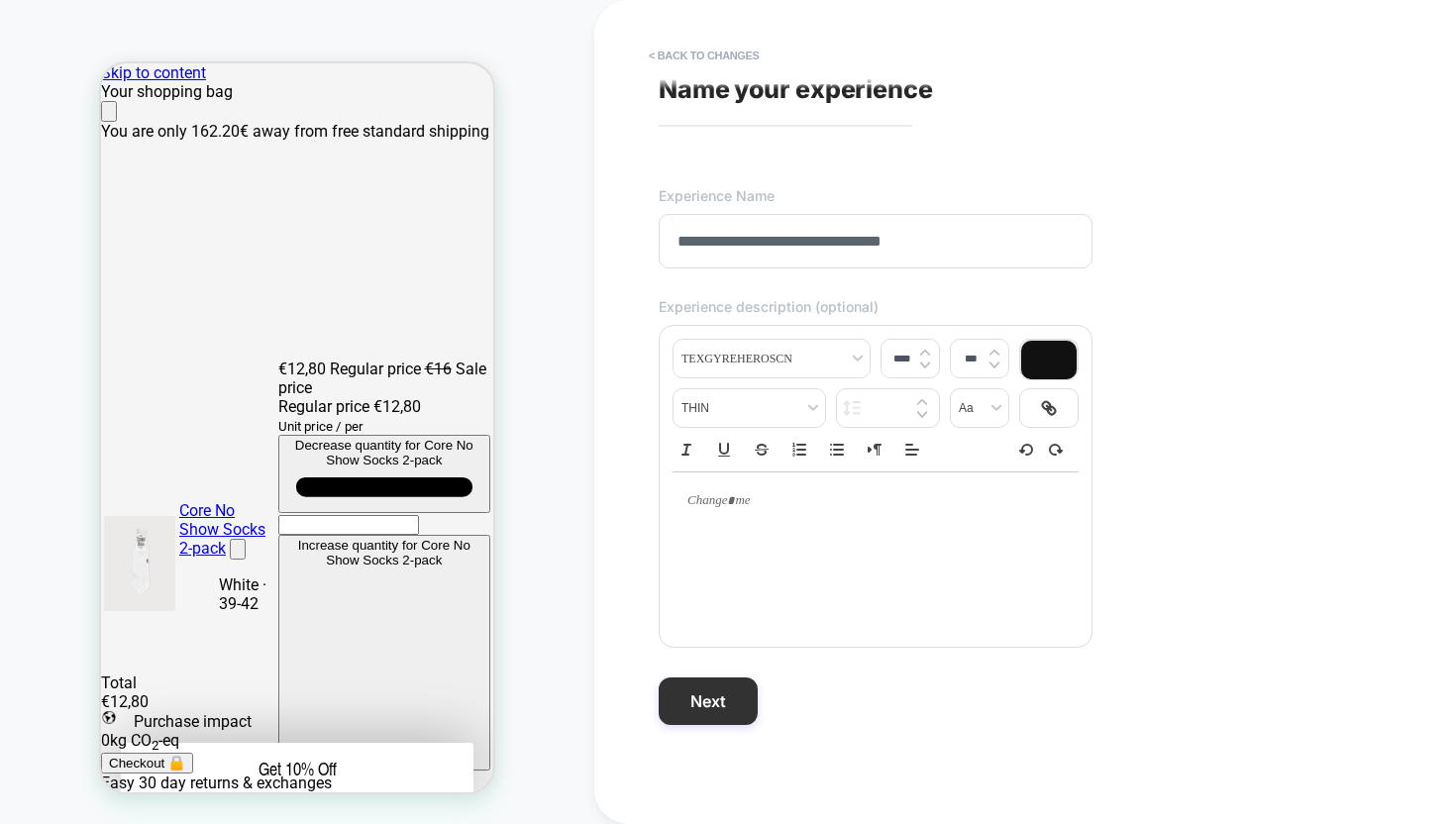 type on "**********" 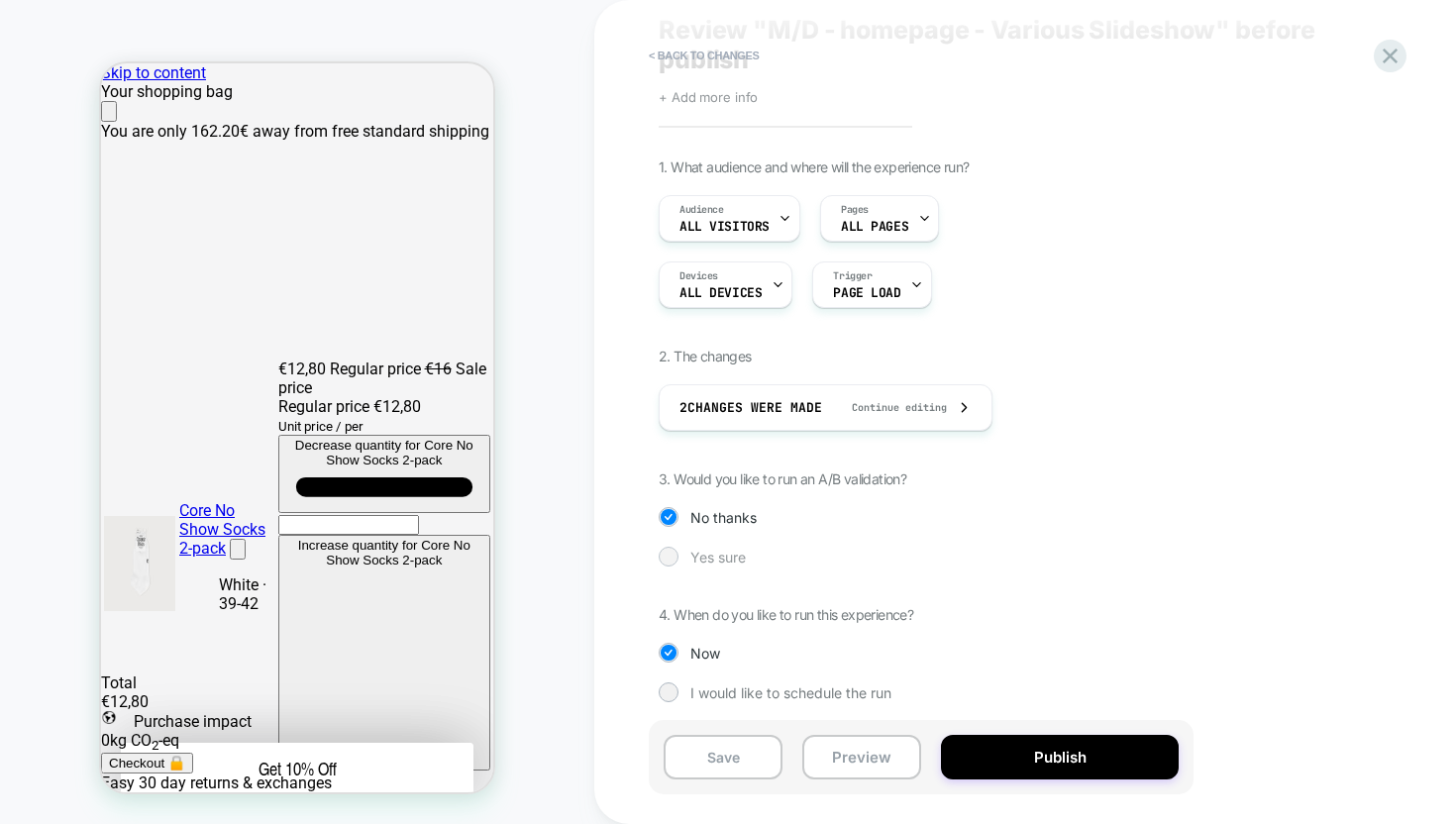 click on "Yes sure" at bounding box center (718, 557) 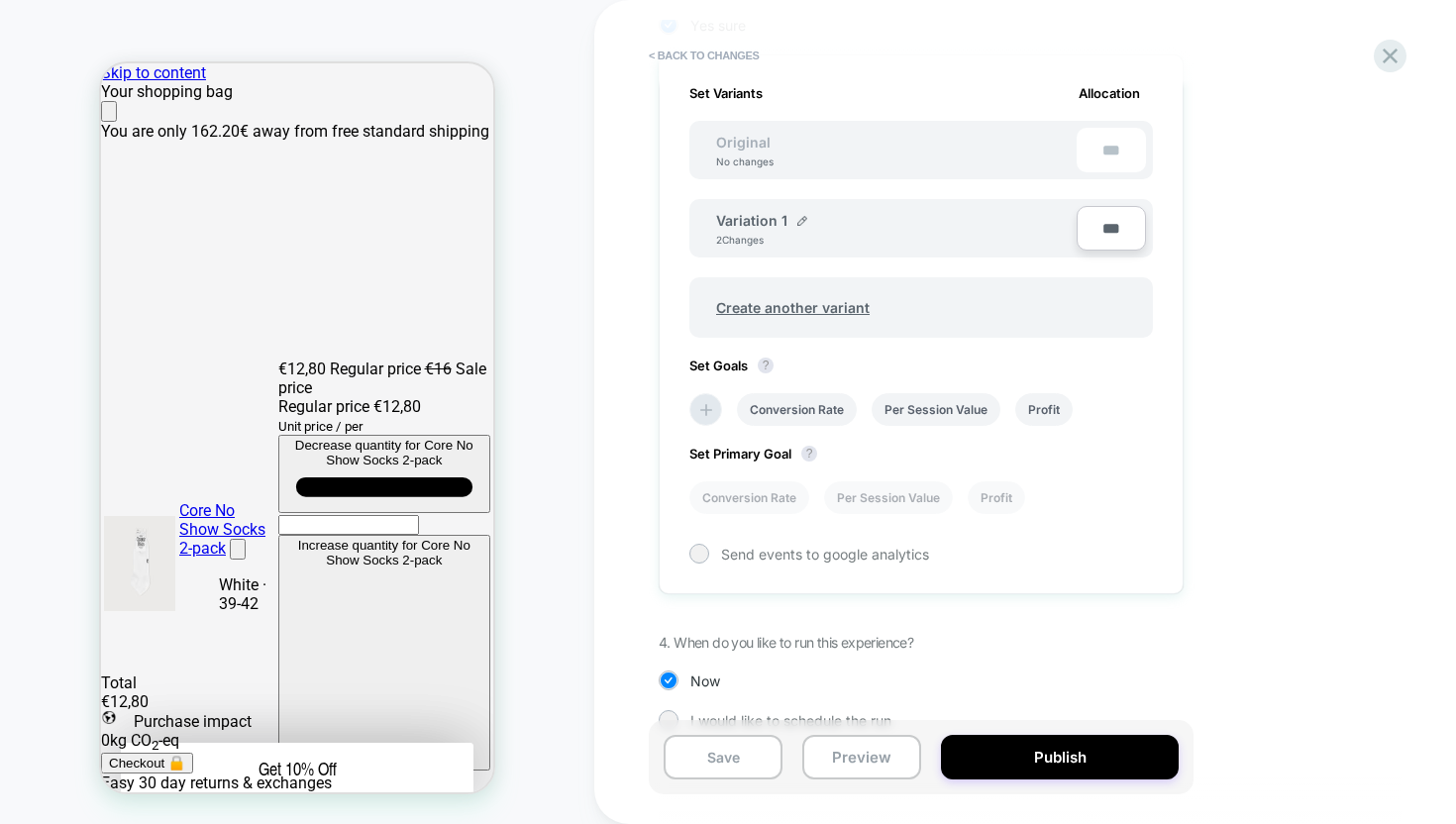 scroll, scrollTop: 633, scrollLeft: 0, axis: vertical 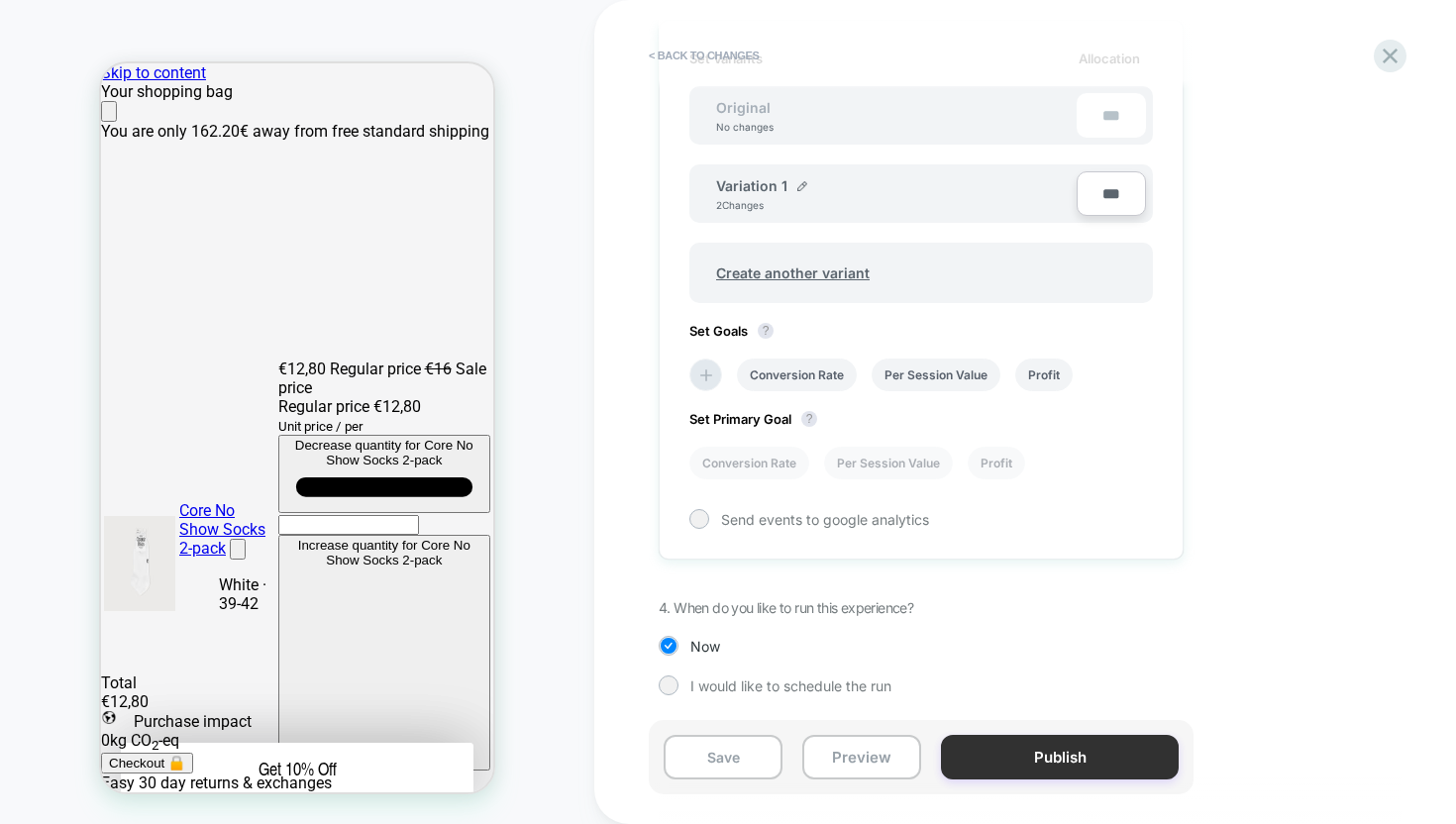 click on "Publish" at bounding box center [1060, 757] 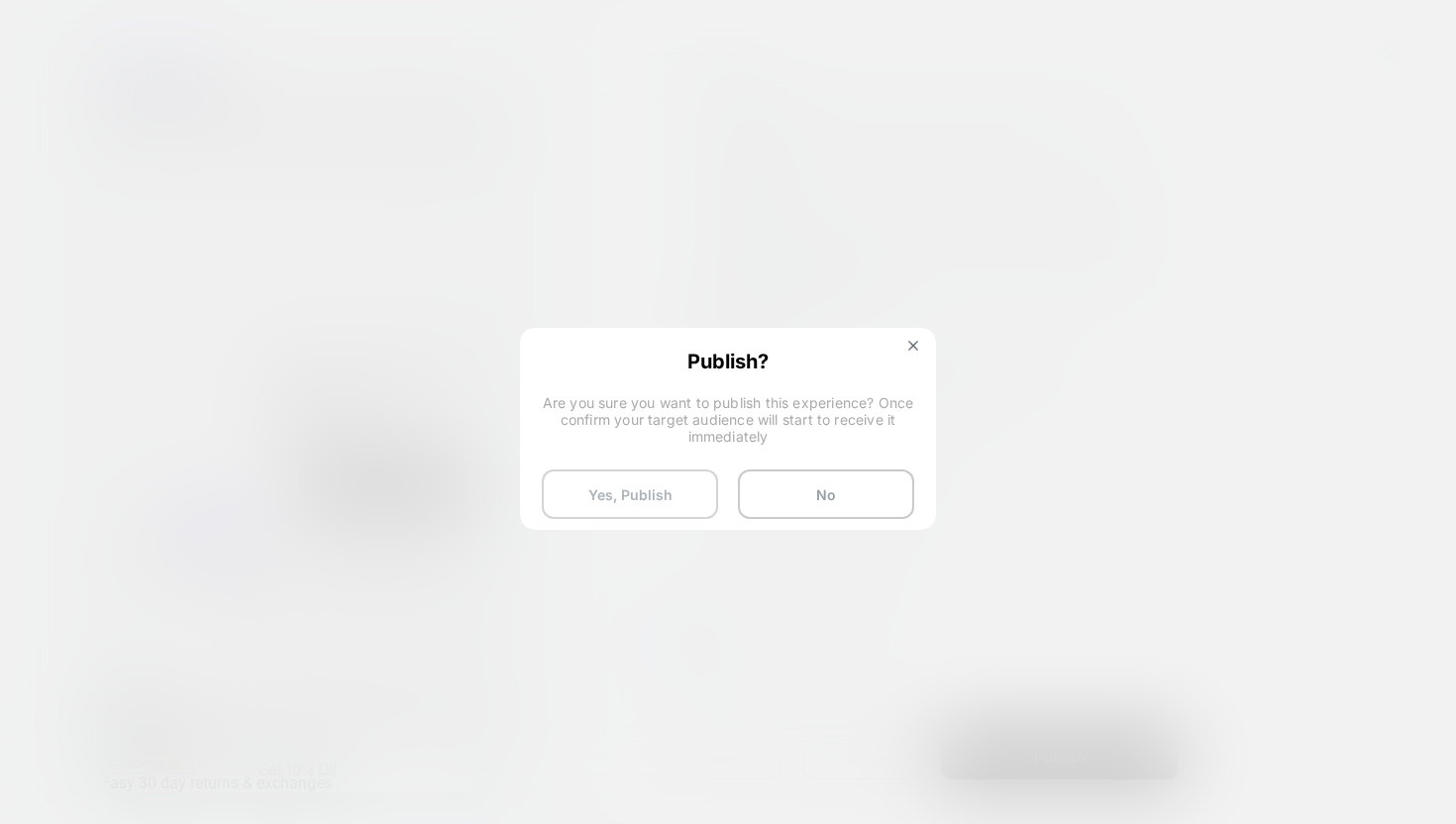 click on "Yes, Publish" at bounding box center (630, 494) 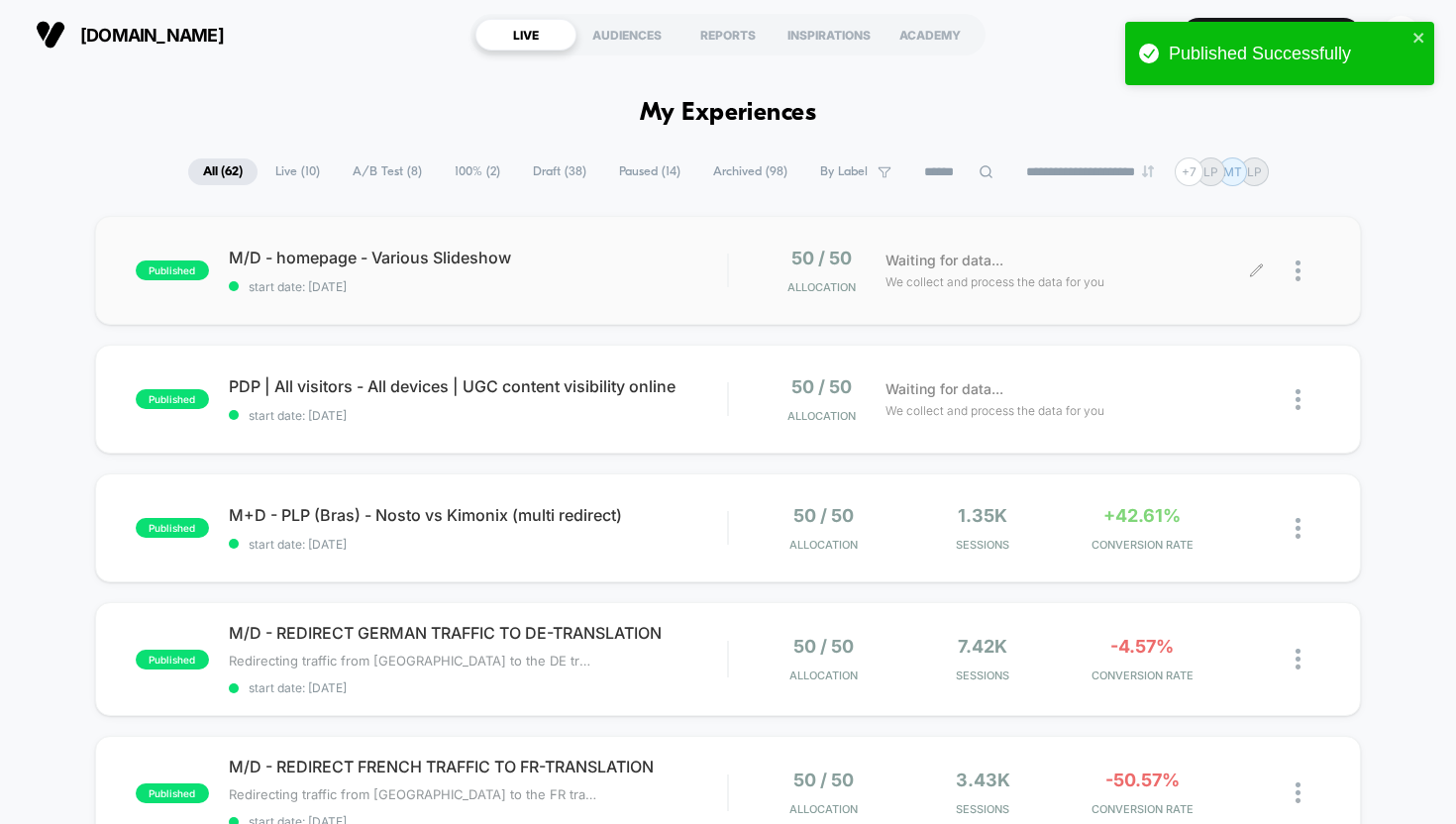 click 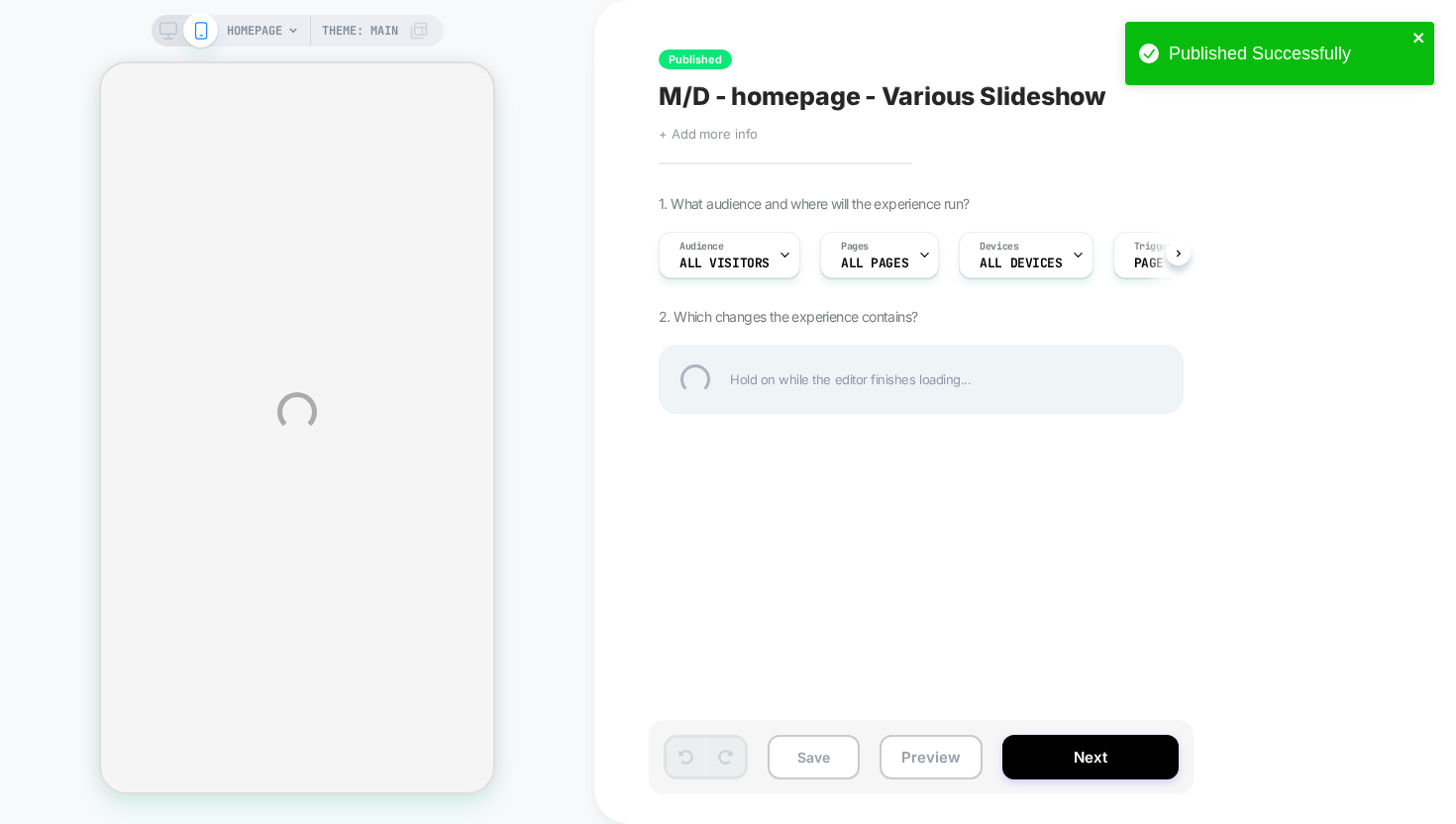 click 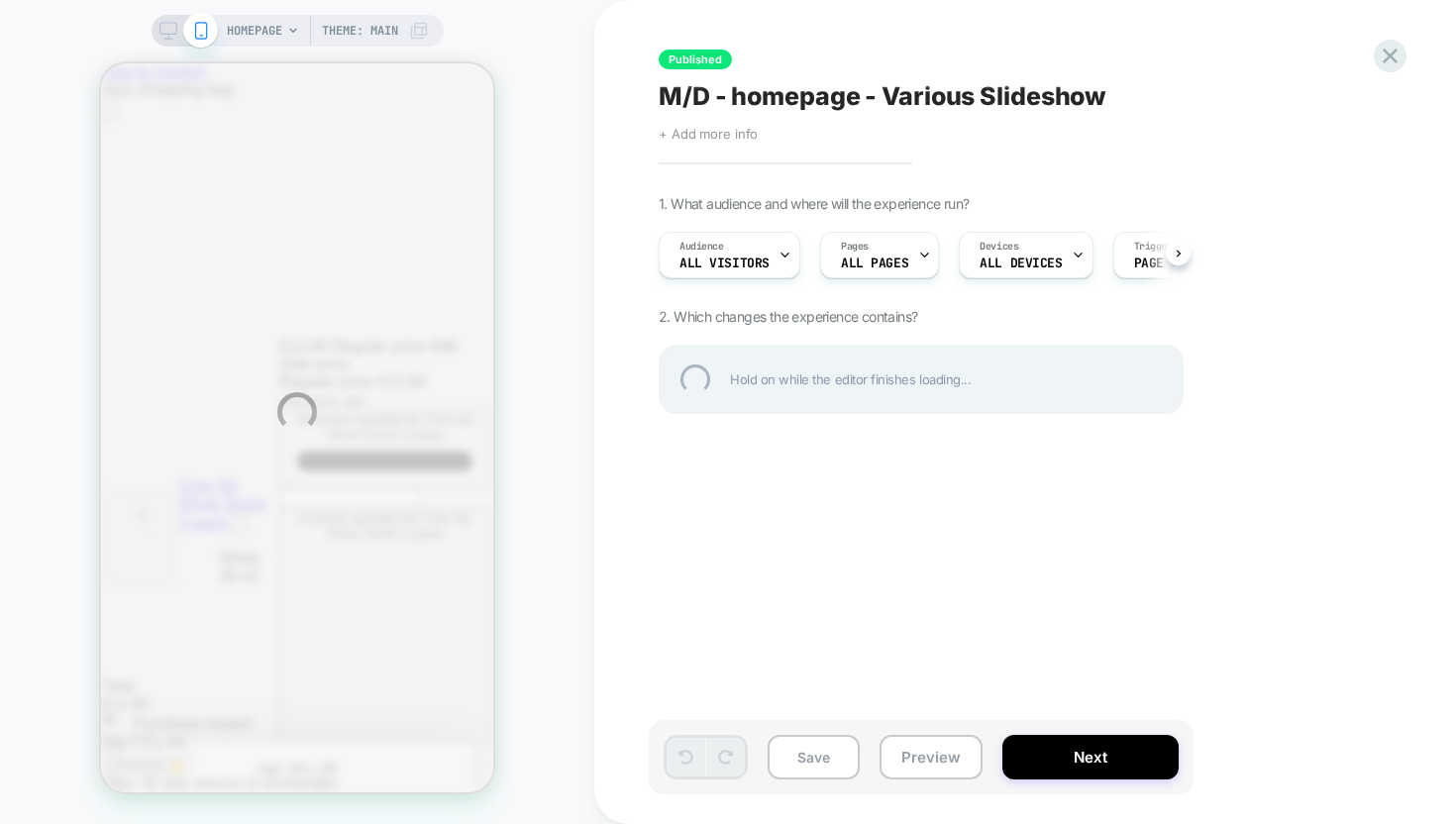 scroll, scrollTop: 0, scrollLeft: 0, axis: both 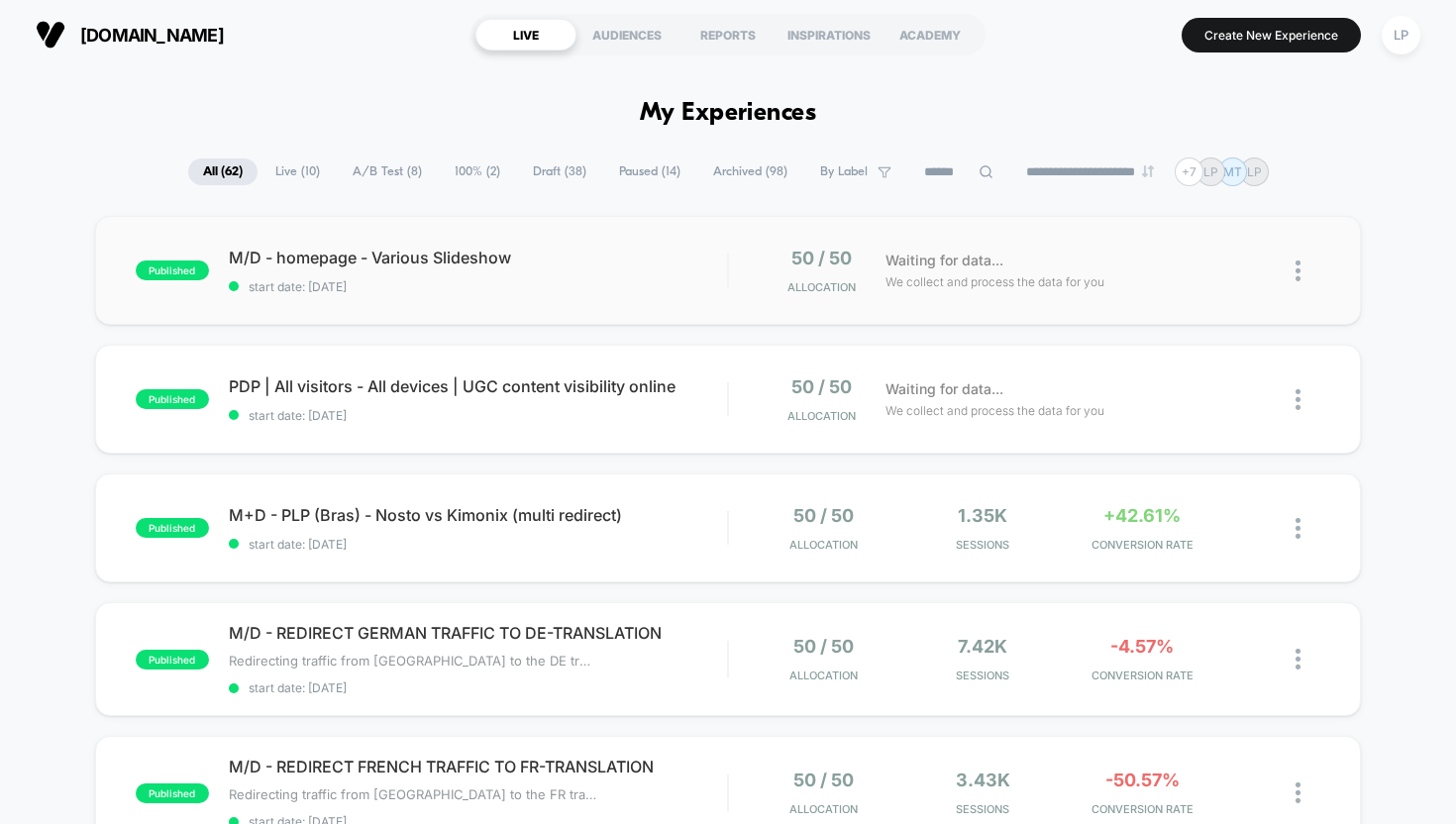 click at bounding box center (1298, 270) 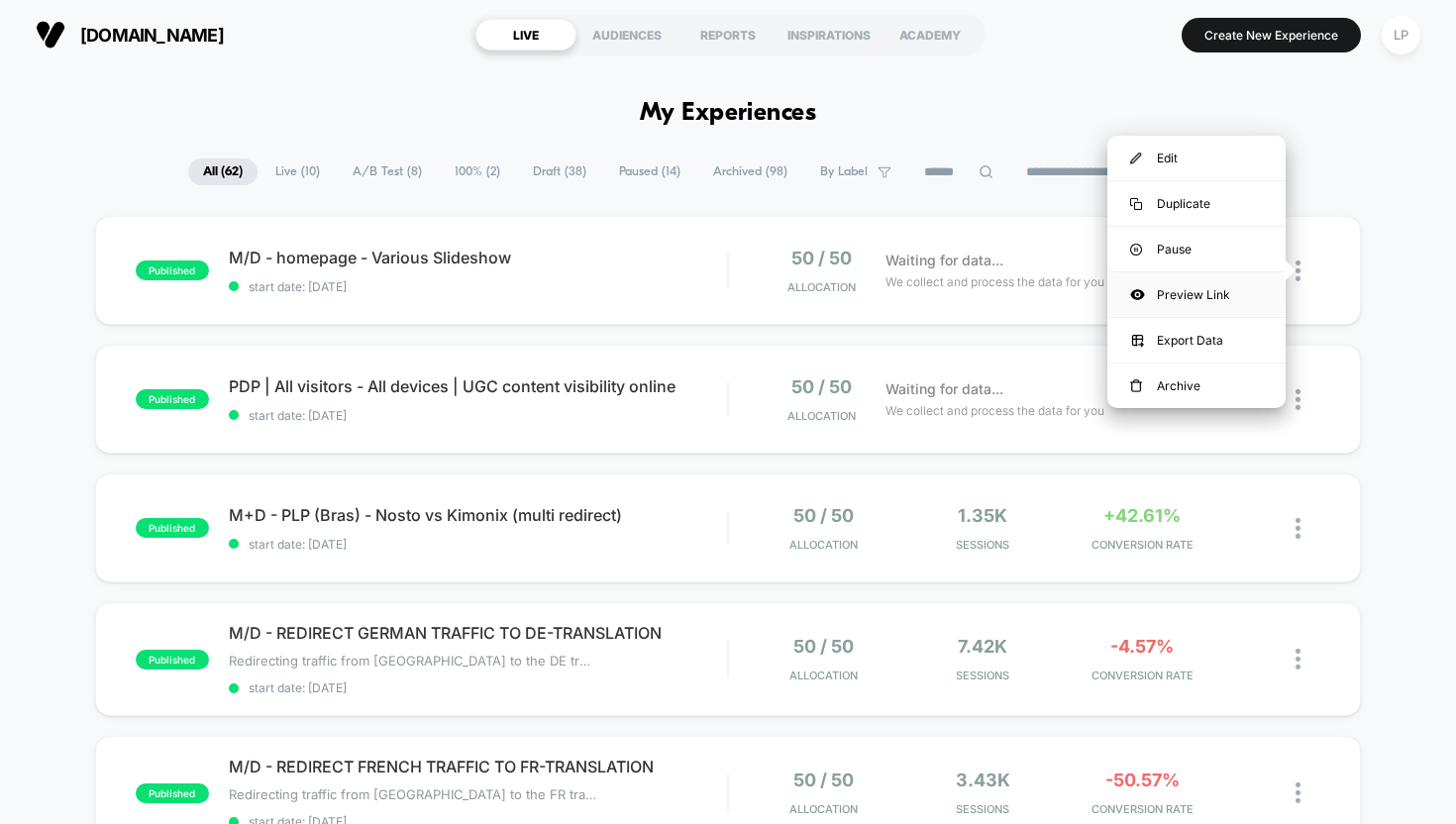 click on "Preview Link" at bounding box center (1196, 294) 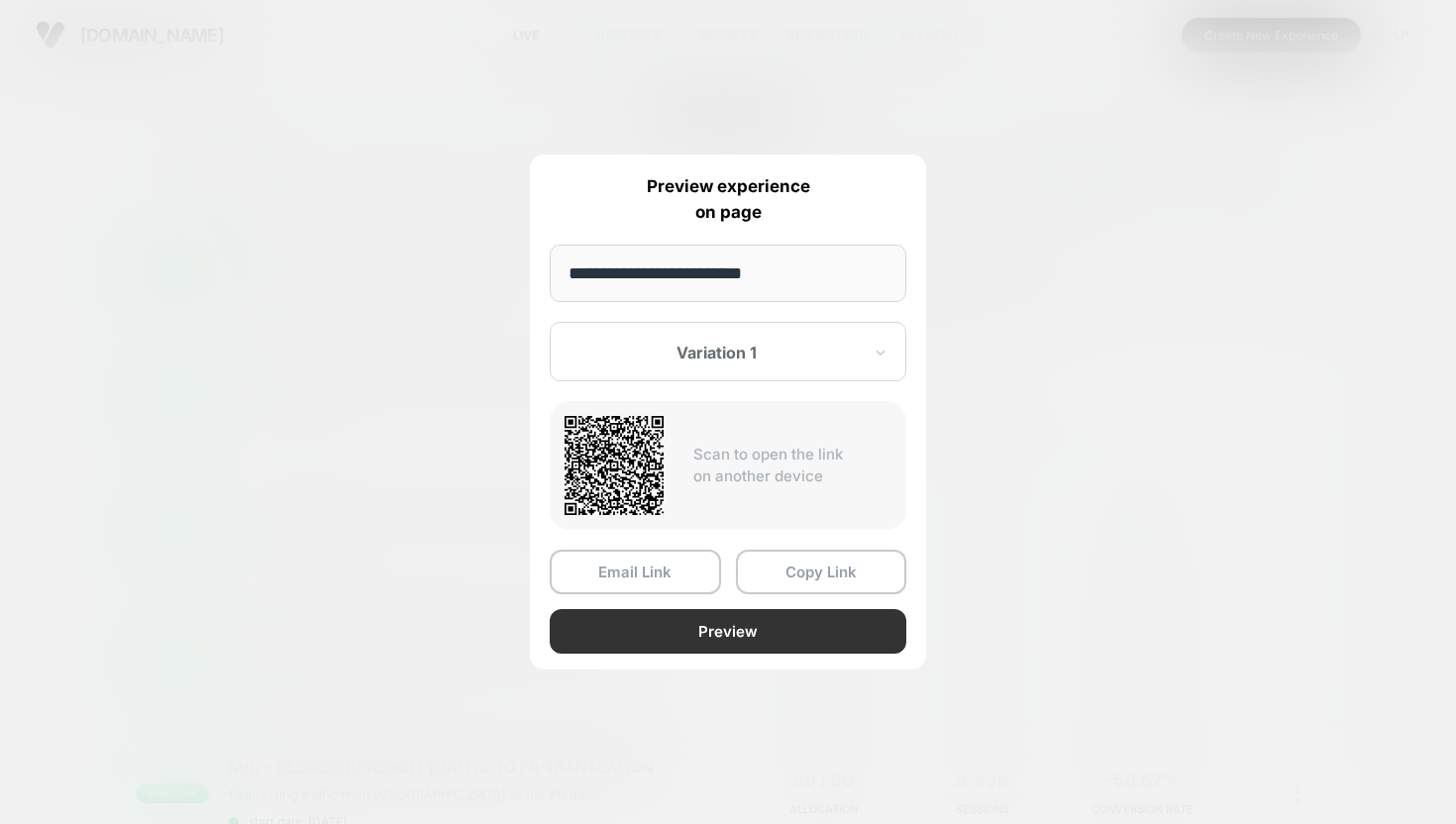click on "Preview" at bounding box center [728, 631] 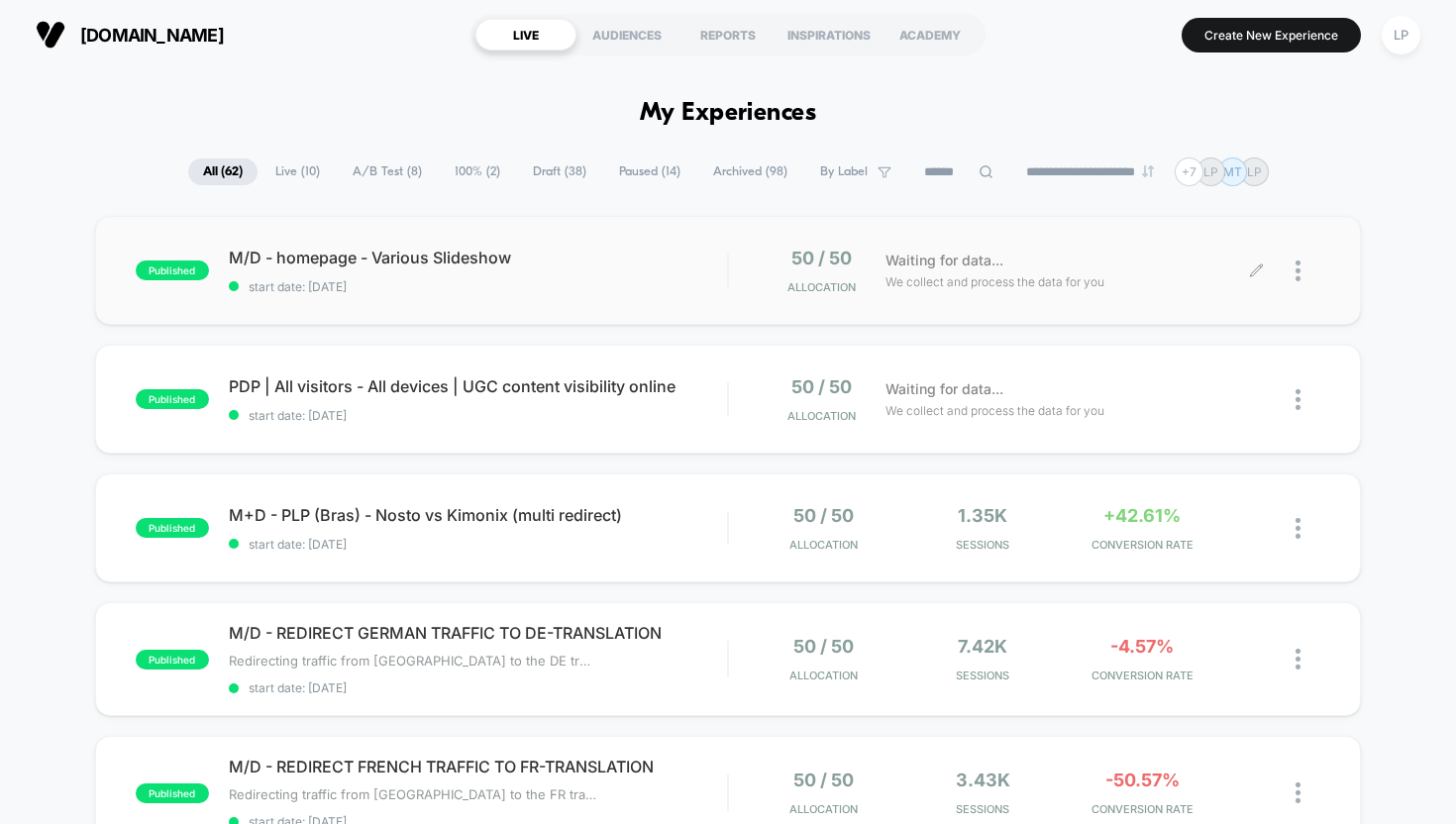 click at bounding box center (1307, 270) 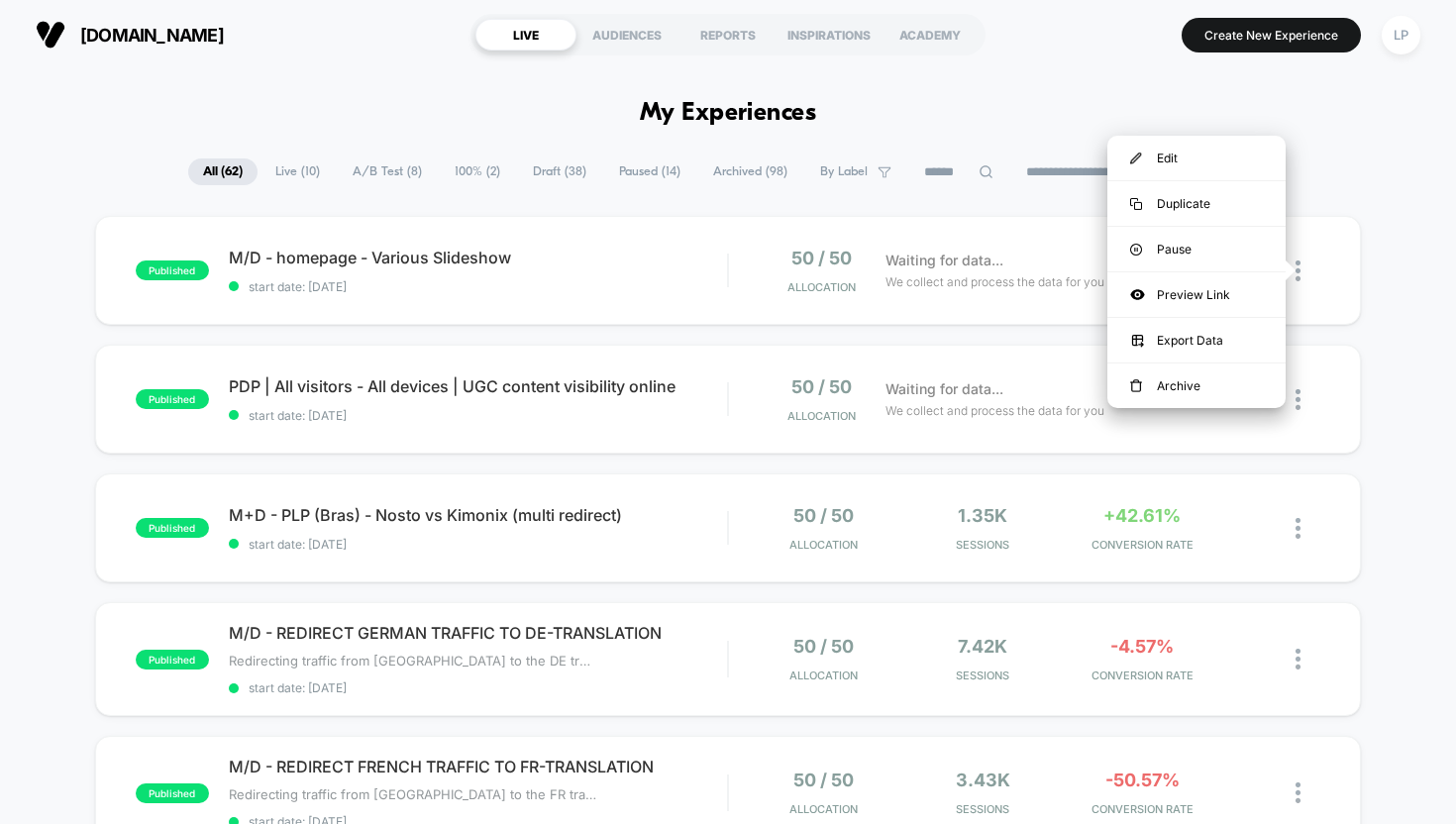 click on "published M/D - homepage - Various Slideshow start date: [DATE] 50 / 50 Allocation Waiting for data... We collect and process the data for you published PDP | All visitors - All devices | UGC content visibility online start date: [DATE] 50 / 50 Allocation Waiting for data... We collect and process the data for you published M+D - PLP (Bras) - Nosto vs Kimonix (multi redirect) start date: [DATE] 50 / 50 Allocation 1.35k Sessions +42.61% CONVERSION RATE published M/D - REDIRECT GERMAN TRAFFIC TO DE-TRANSLATION Redirecting traffic from [GEOGRAPHIC_DATA] to the DE translation of the website. Click to edit experience details Redirecting traffic from [GEOGRAPHIC_DATA] to the DE translation of the website. start date: [DATE] 50 / 50 Allocation 7.42k Sessions -4.57% CONVERSION RATE published M/D - REDIRECT FRENCH TRAFFIC TO FR-TRANSLATION Redirecting traffic from [GEOGRAPHIC_DATA] to the FR translation of the website. Click to edit experience details Redirecting traffic from [GEOGRAPHIC_DATA] to the FR translation of the website. 50 / 50 Allocation" at bounding box center (728, 1040) 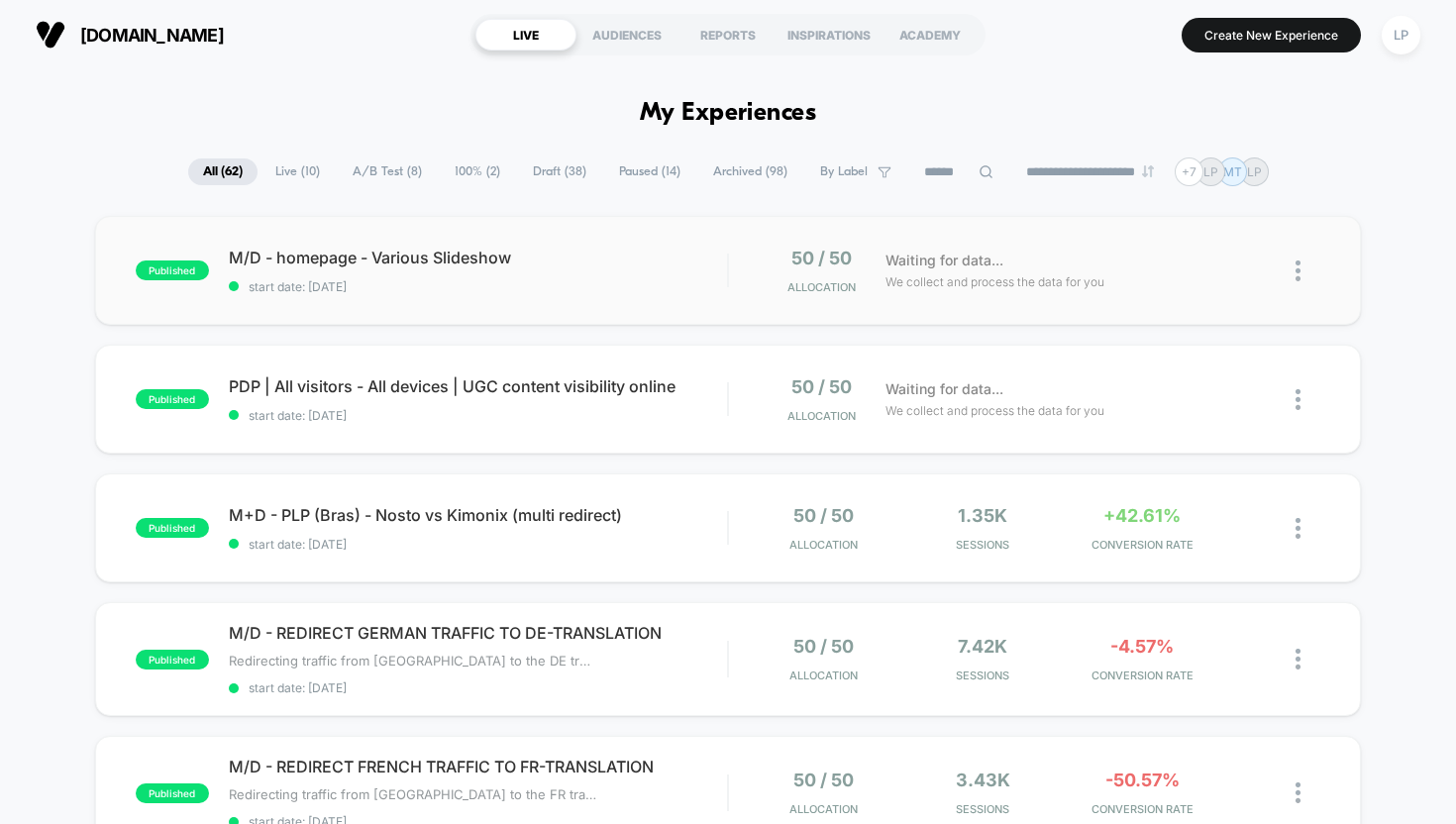 click at bounding box center [1298, 270] 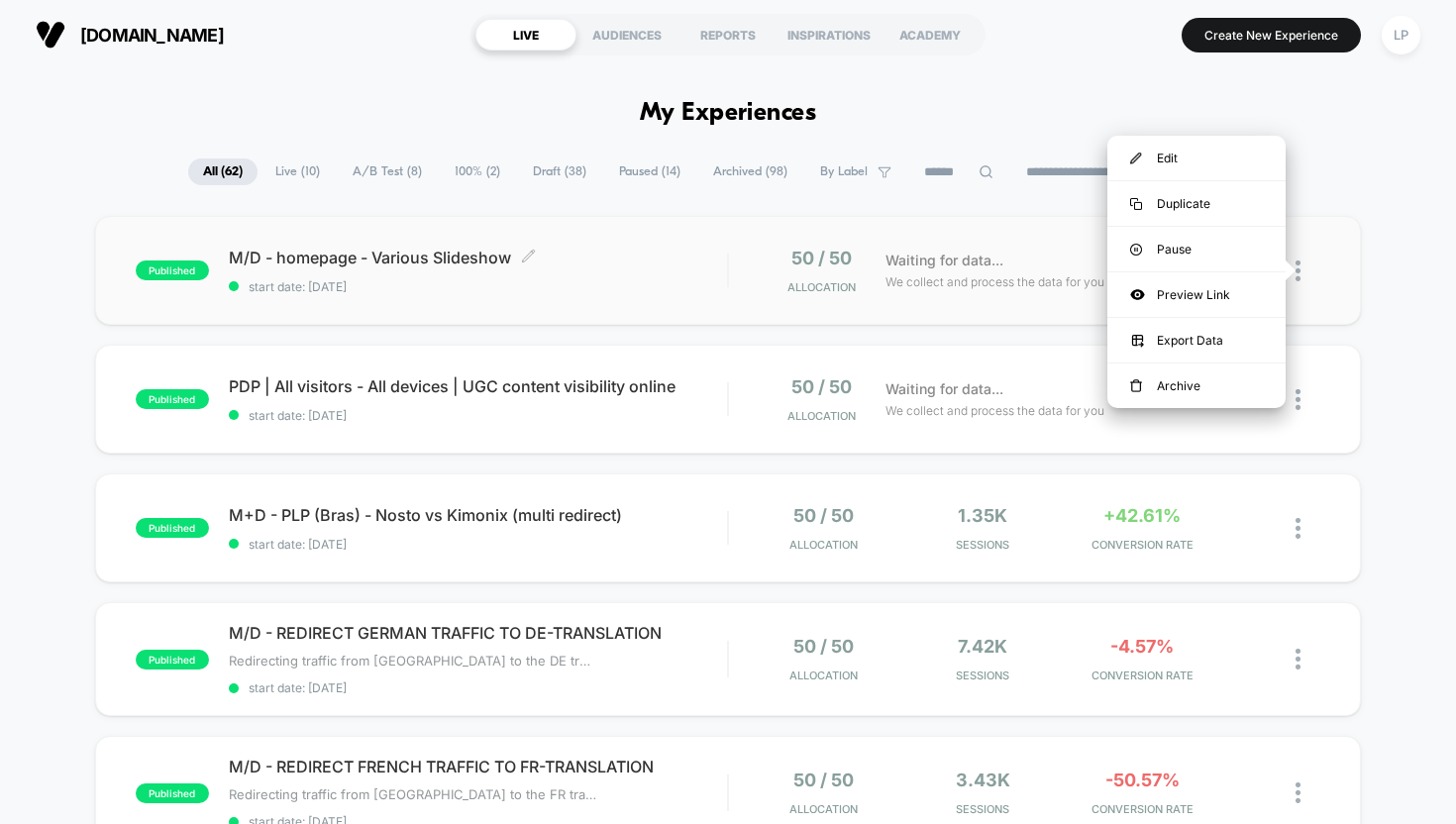 click on "M/D - homepage - Various Slideshow Click to edit experience details" at bounding box center (478, 258) 